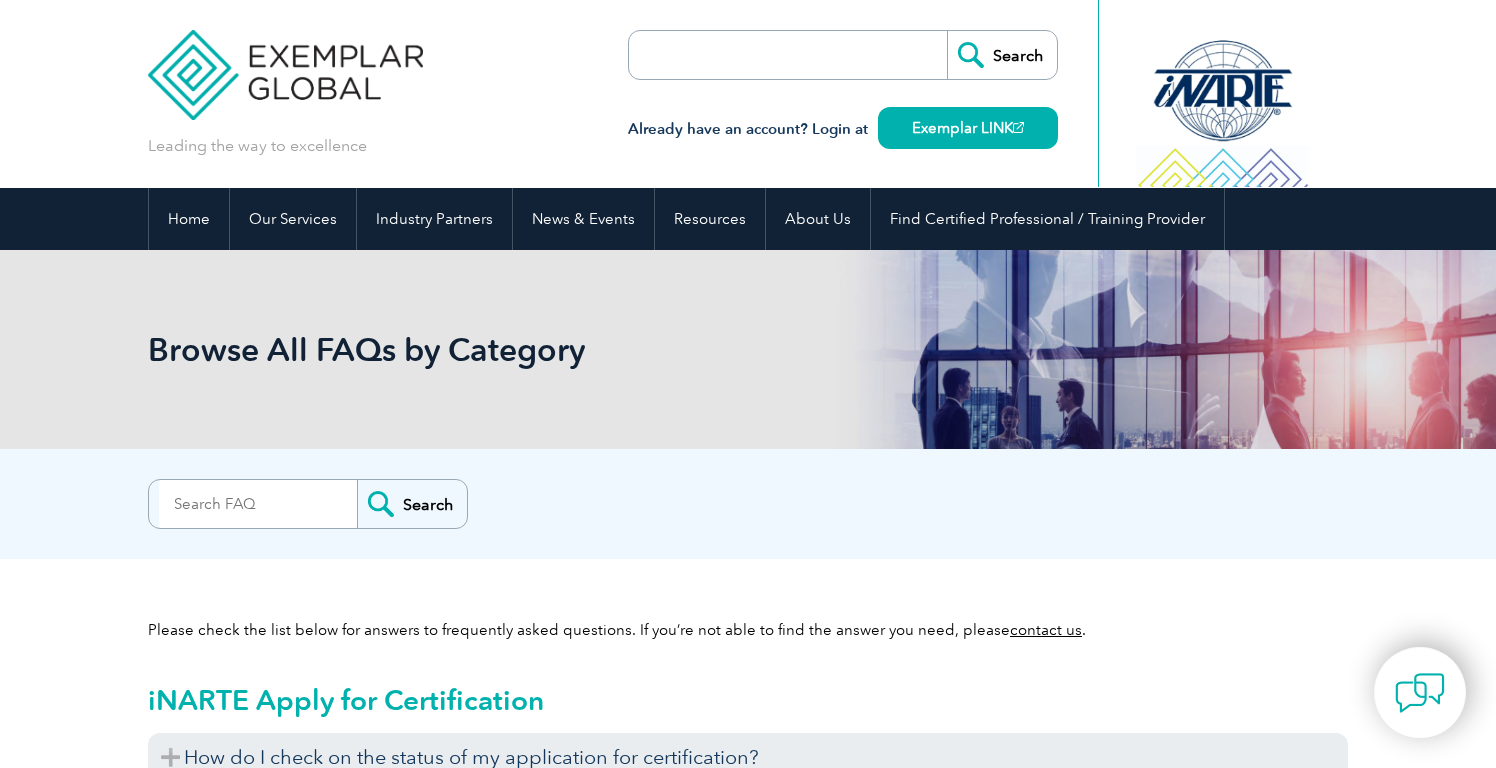 scroll, scrollTop: 0, scrollLeft: 0, axis: both 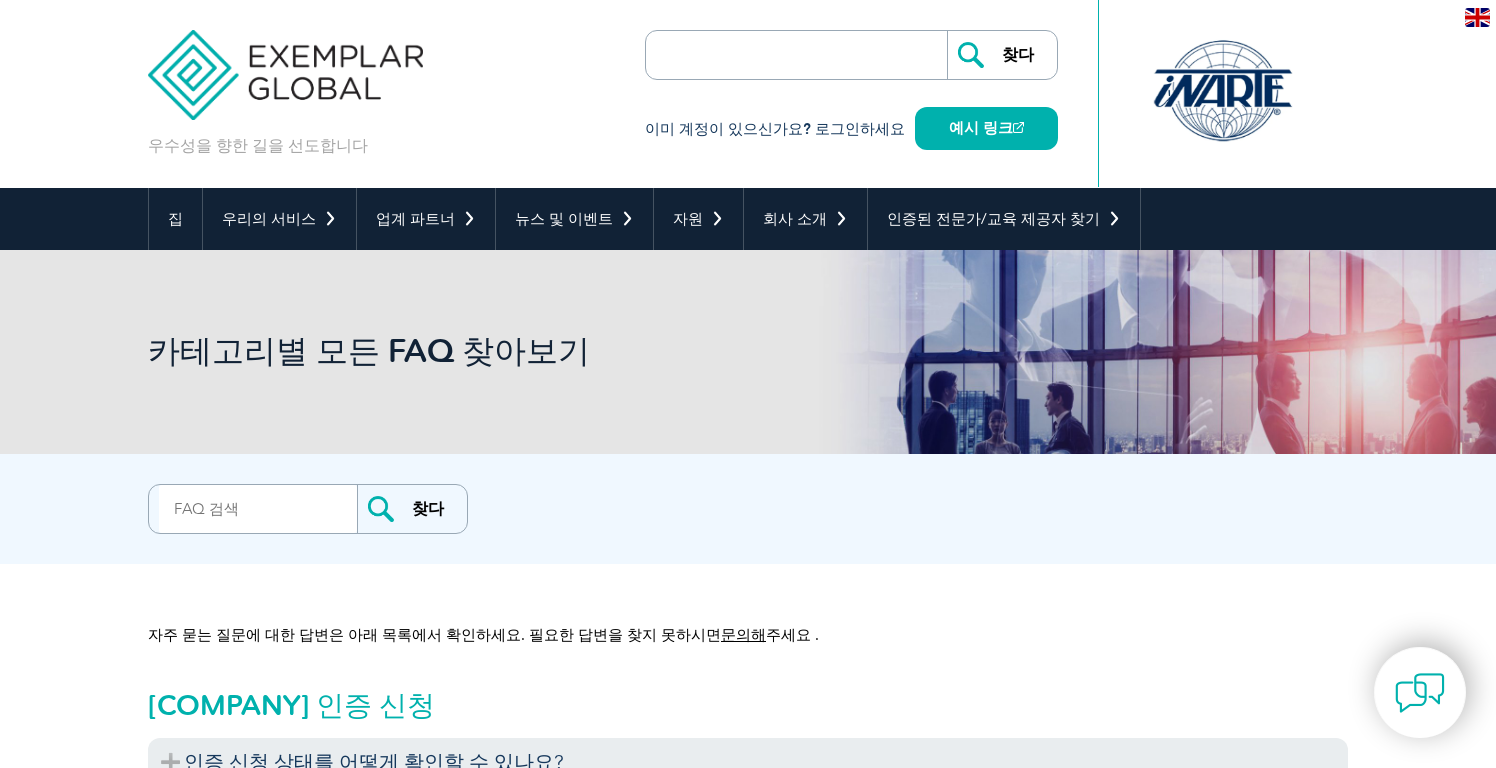 click on "카테고리별 모든 FAQ 찾아보기" at bounding box center (748, 352) 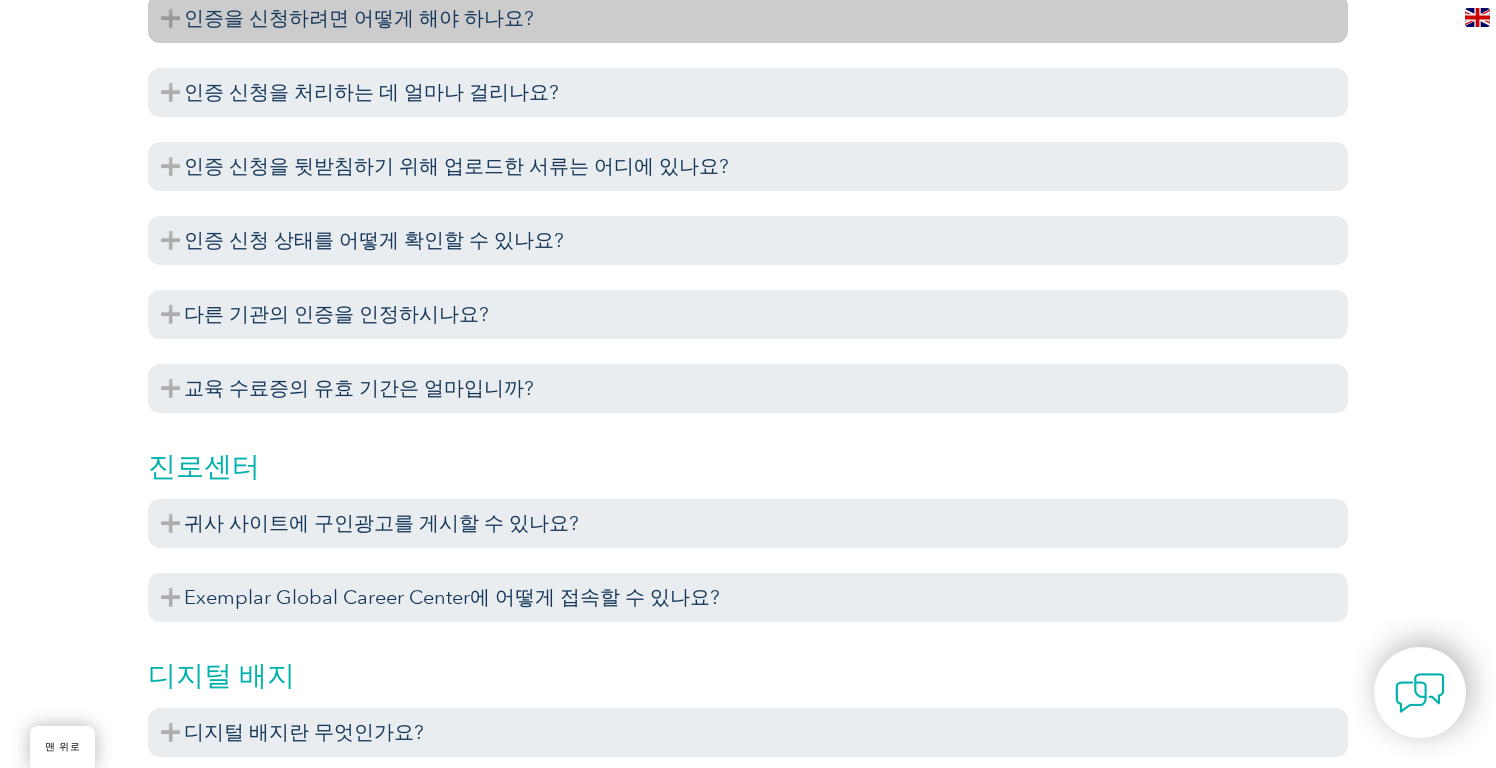 scroll, scrollTop: 1241, scrollLeft: 0, axis: vertical 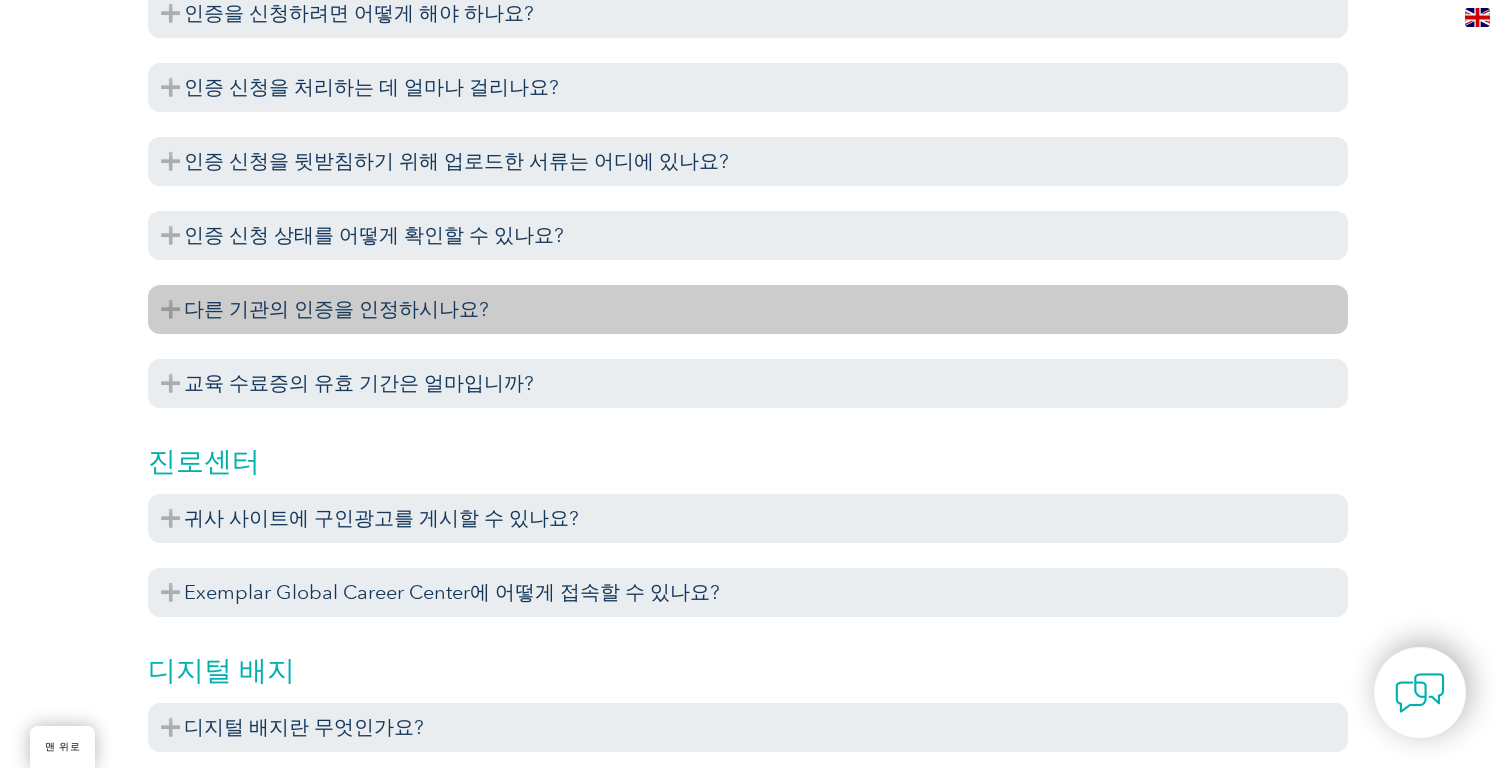 click on "다른 기관의 인증을 인정하시나요?" at bounding box center [748, 309] 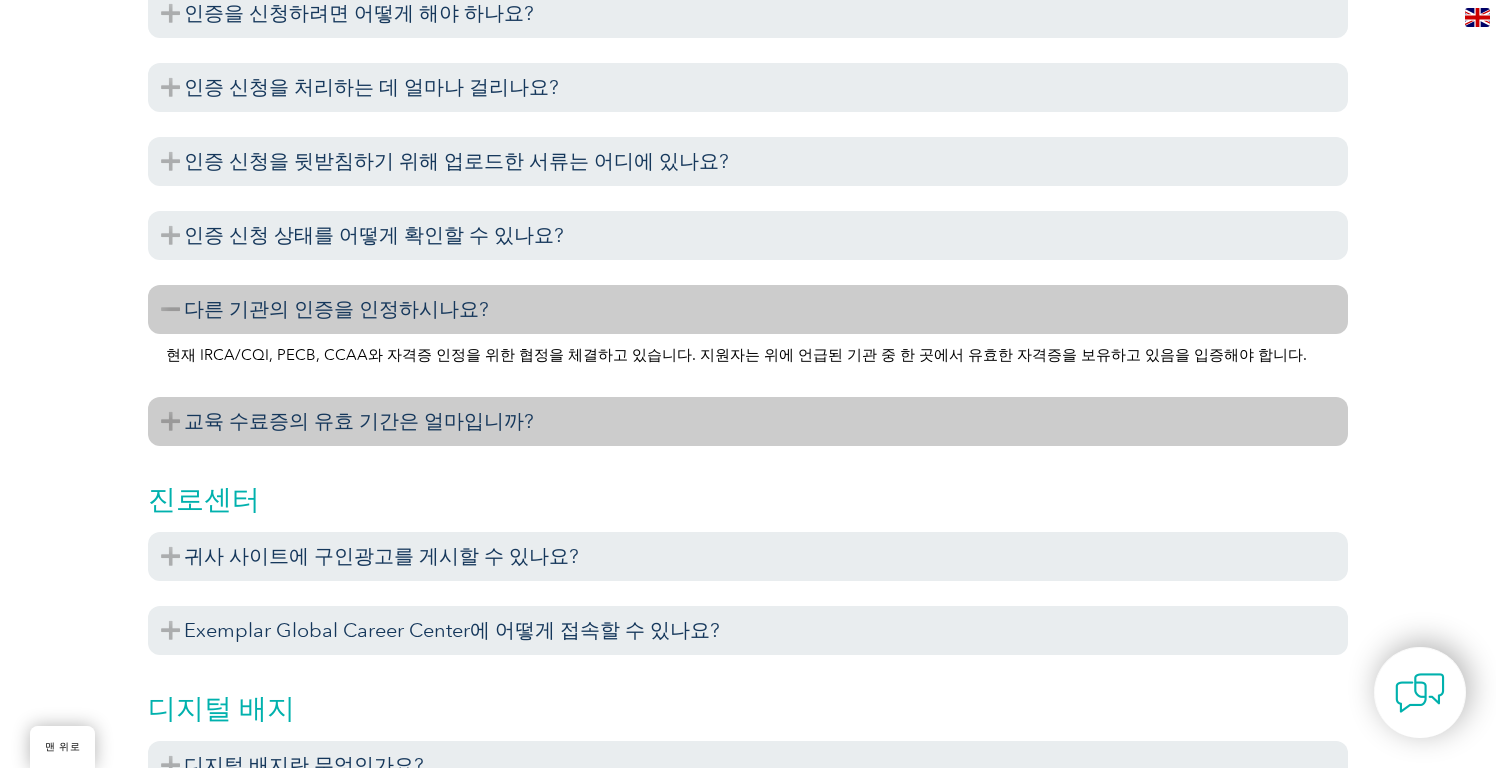click on "교육 수료증의 유효 기간은 얼마입니까?" at bounding box center [748, 421] 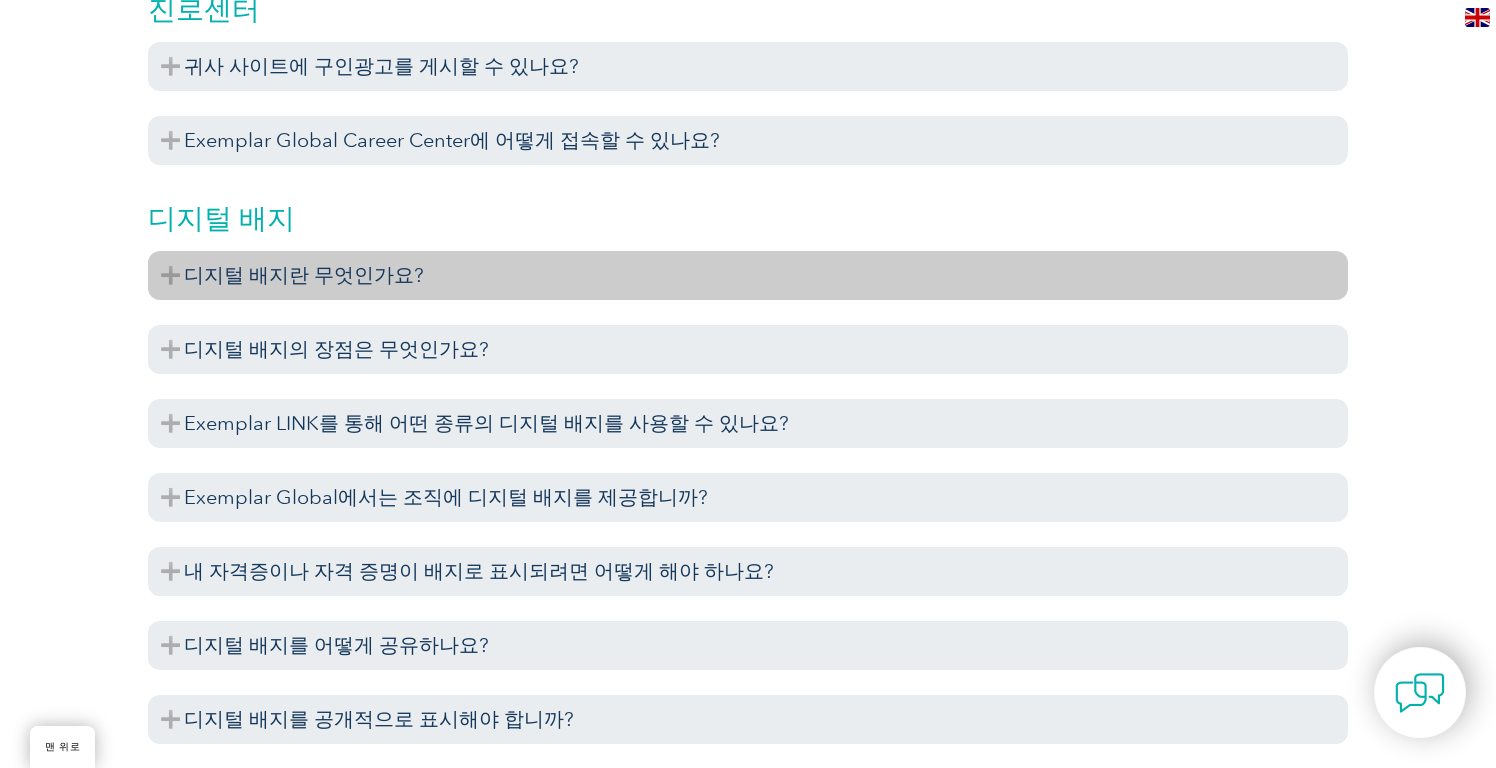 scroll, scrollTop: 1874, scrollLeft: 0, axis: vertical 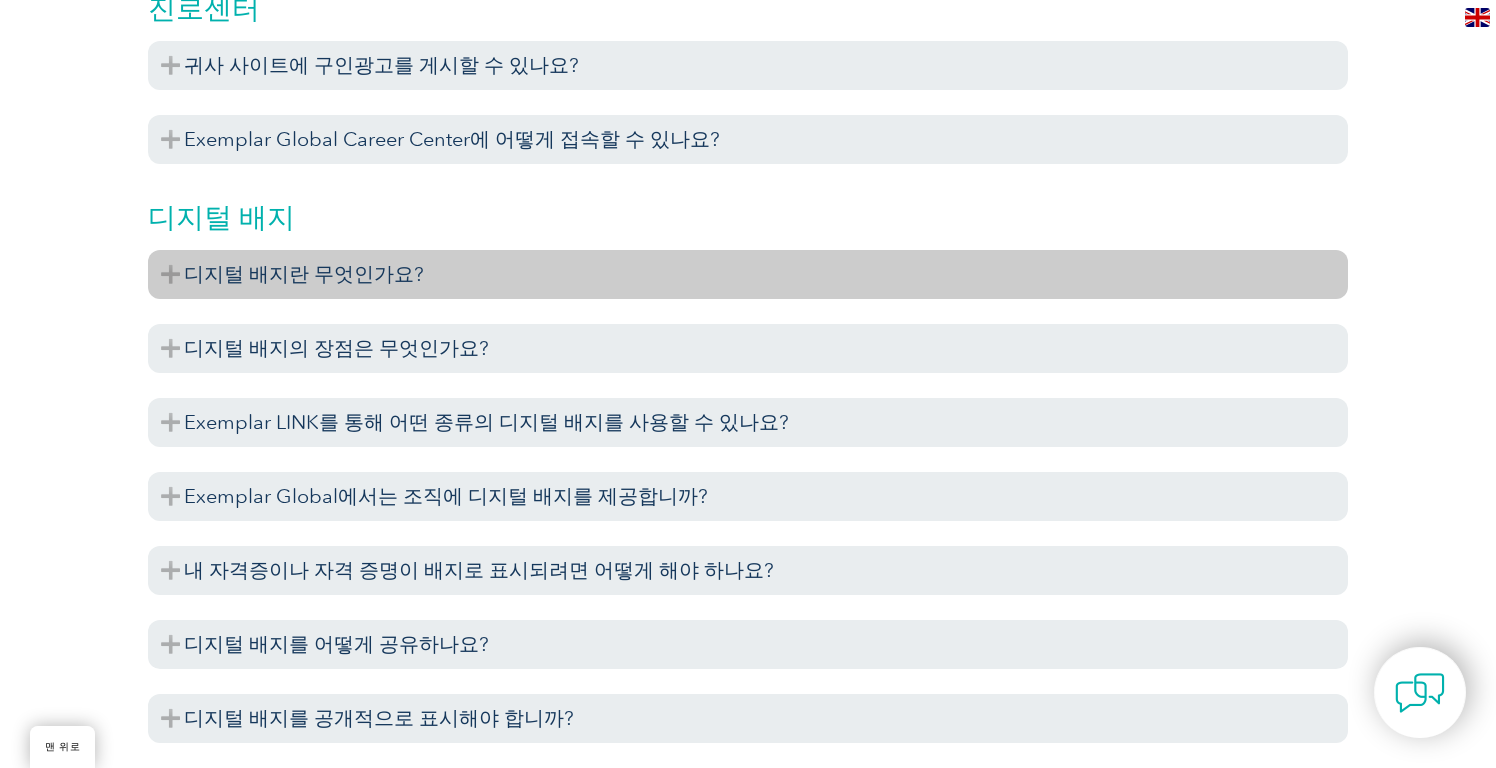 click on "디지털 배지란 무엇인가요?" at bounding box center (304, 274) 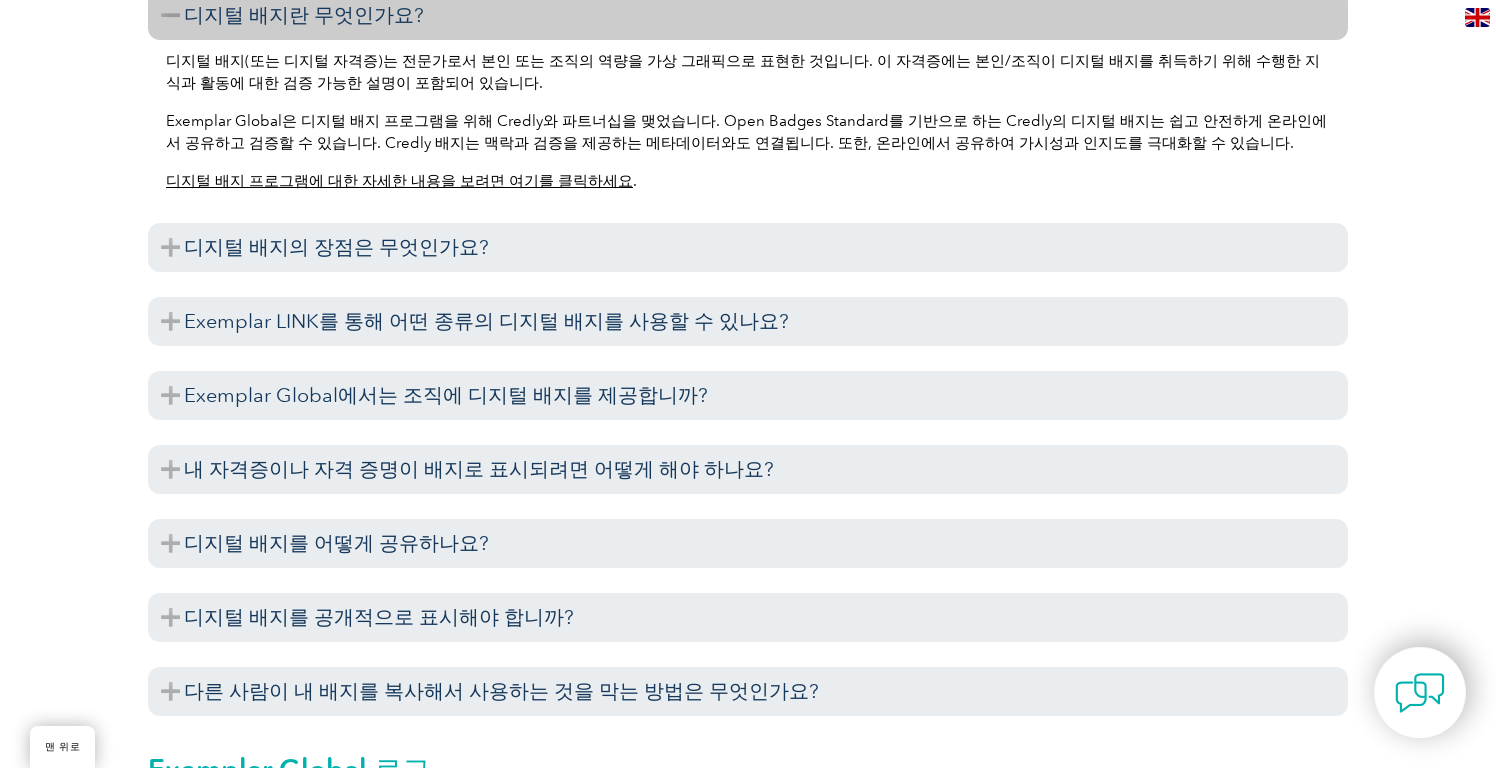scroll, scrollTop: 2178, scrollLeft: 0, axis: vertical 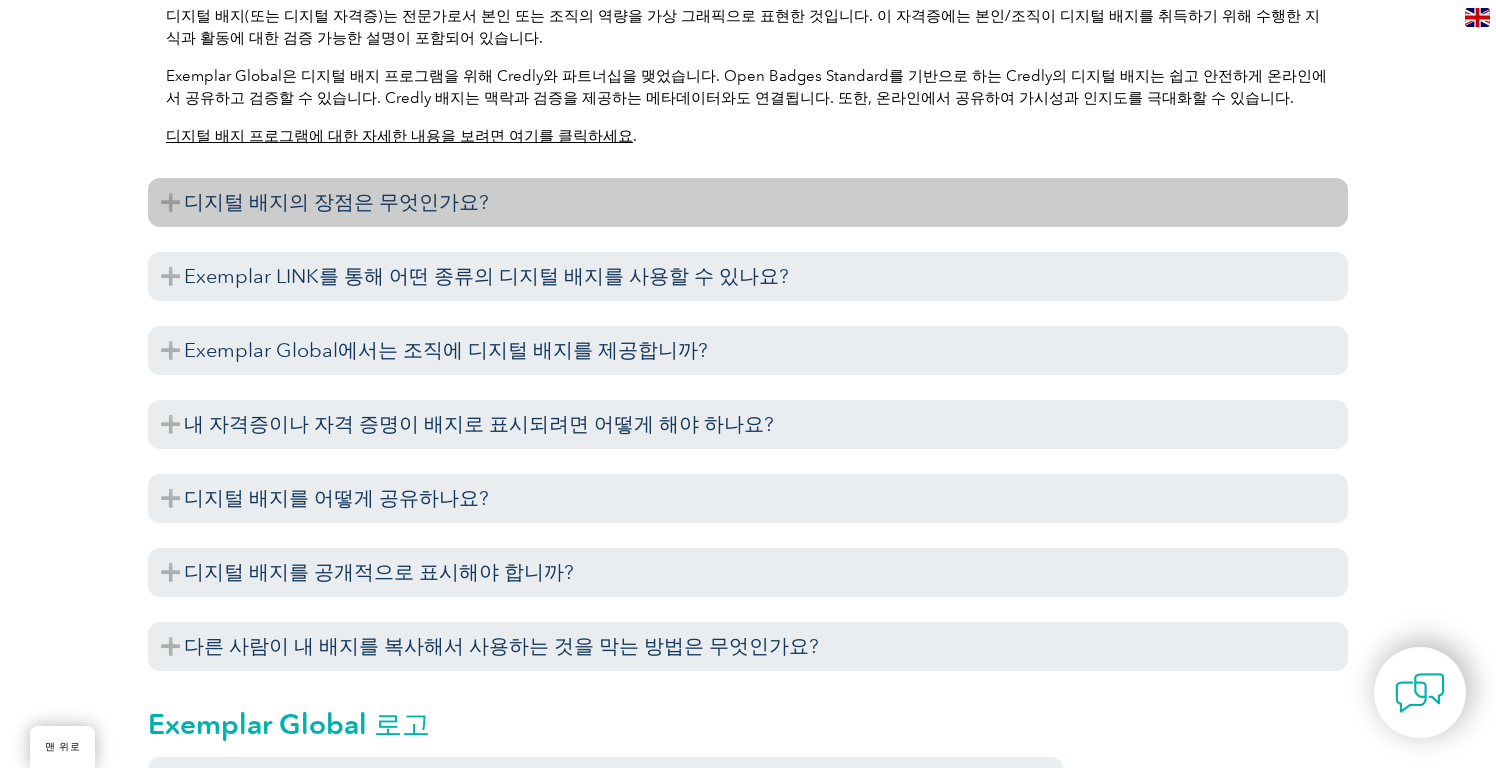 click on "디지털 배지의 장점은 무엇인가요?" at bounding box center [748, 202] 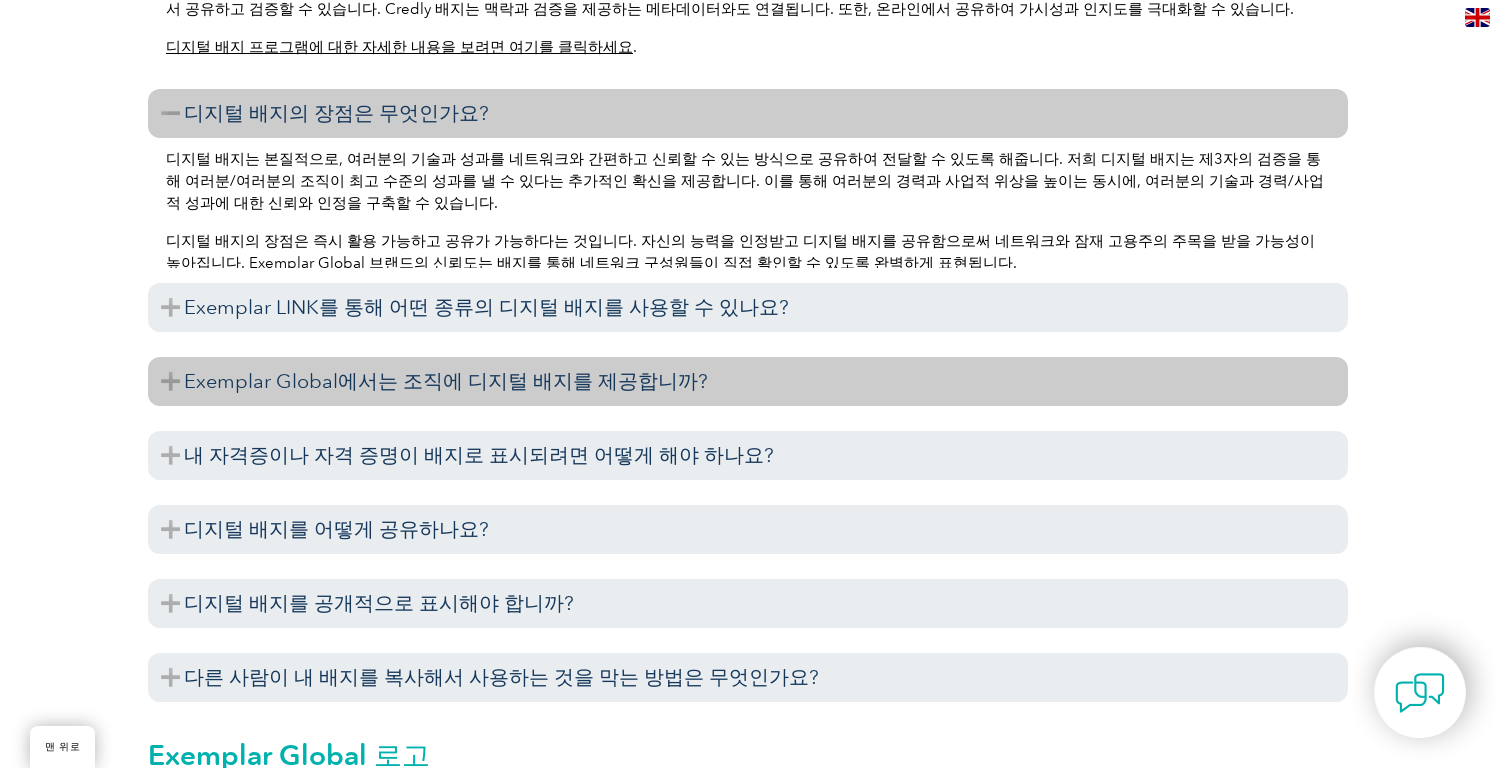 scroll, scrollTop: 2271, scrollLeft: 0, axis: vertical 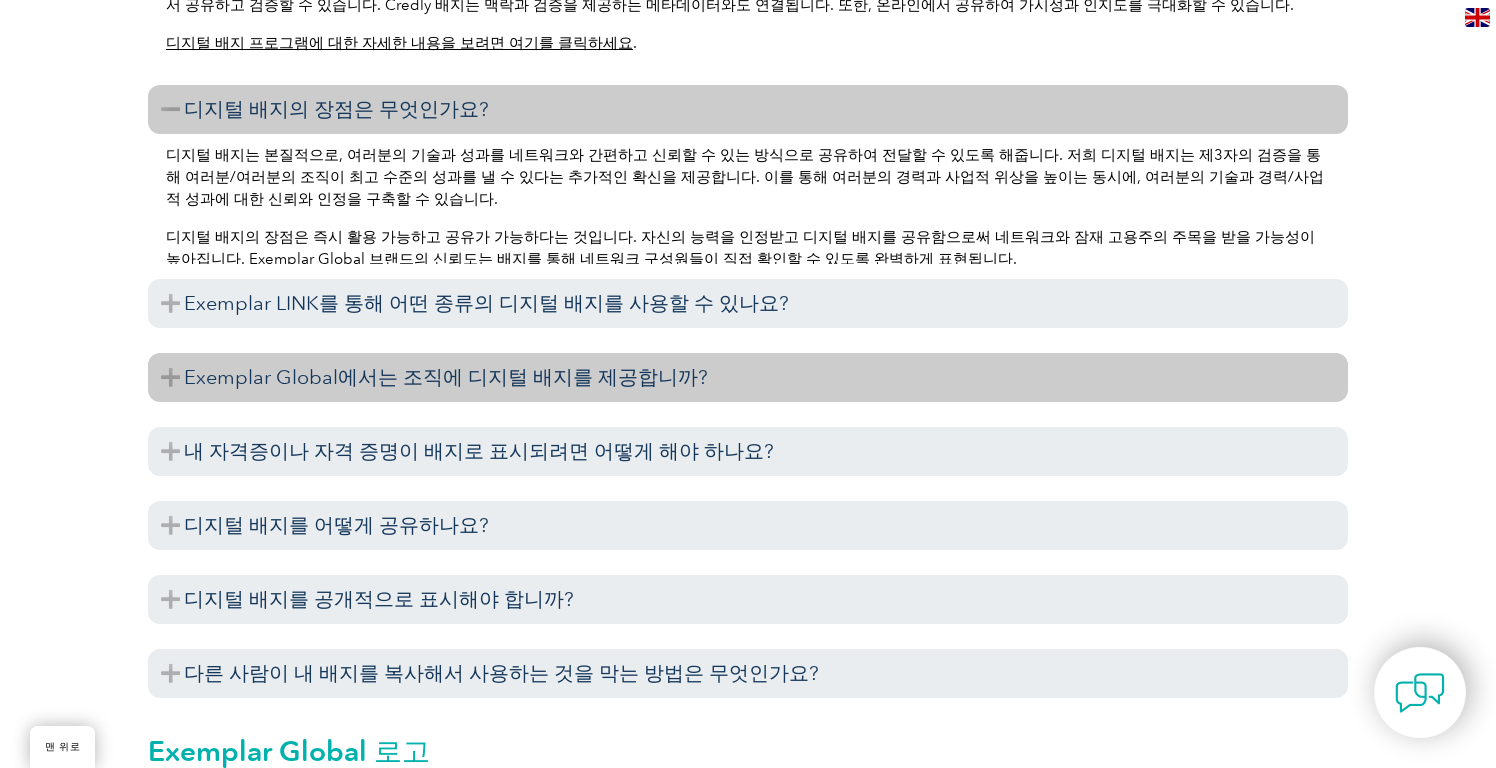 click on "Exemplar Global에서는 조직에 디지털 배지를 제공합니까?" at bounding box center (748, 377) 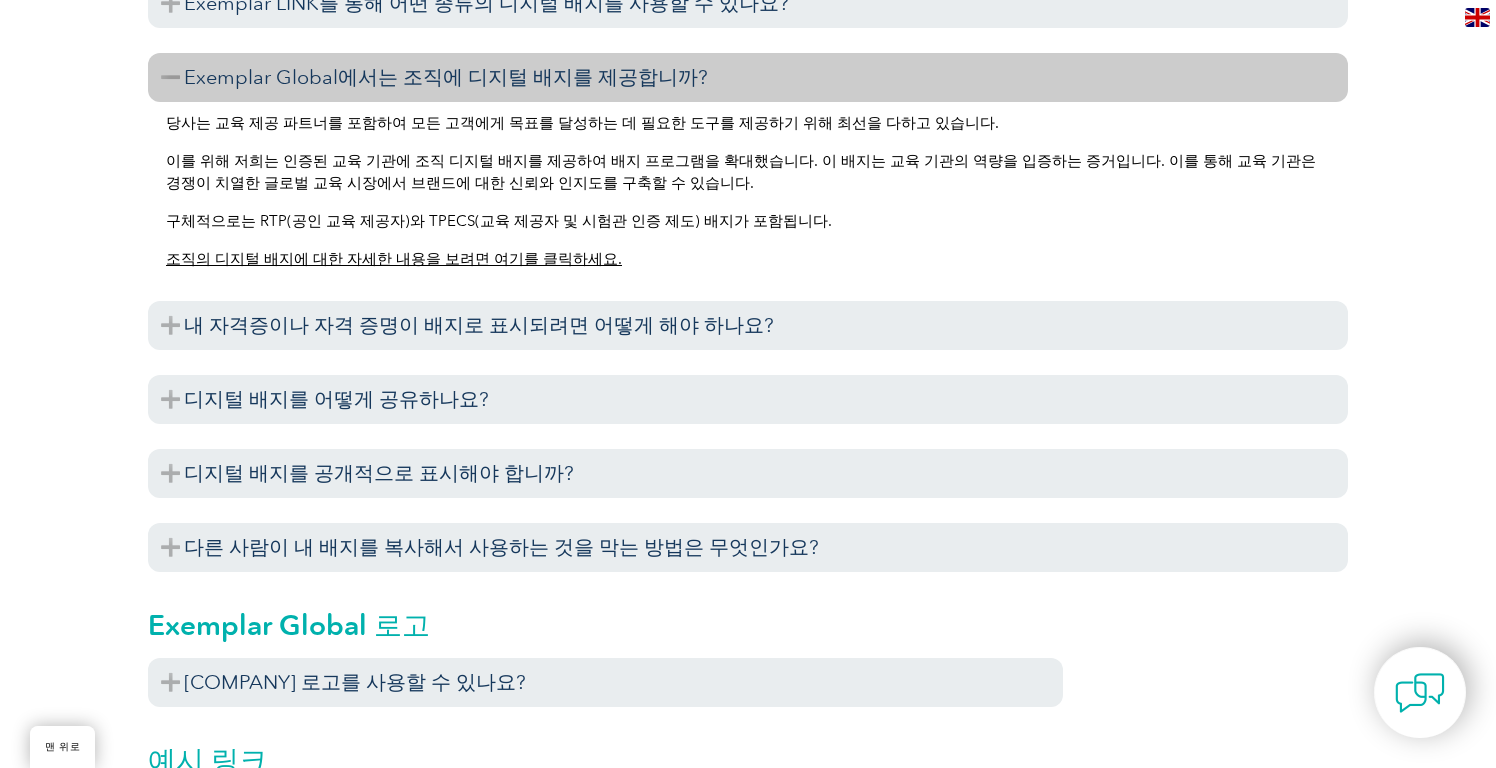 scroll, scrollTop: 2572, scrollLeft: 0, axis: vertical 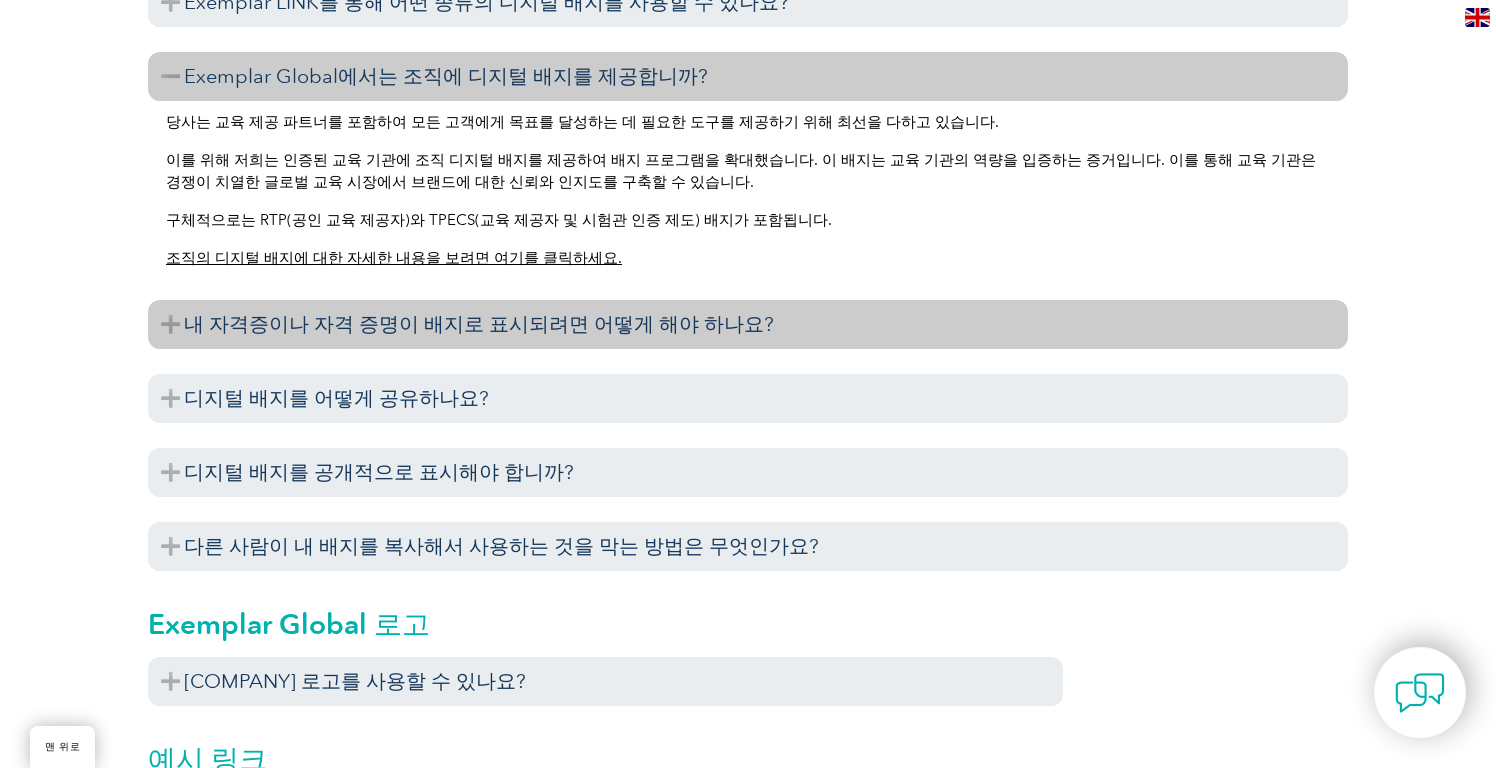 click on "내 자격증이나 자격 증명이 배지로 표시되려면 어떻게 해야 하나요?" at bounding box center [748, 324] 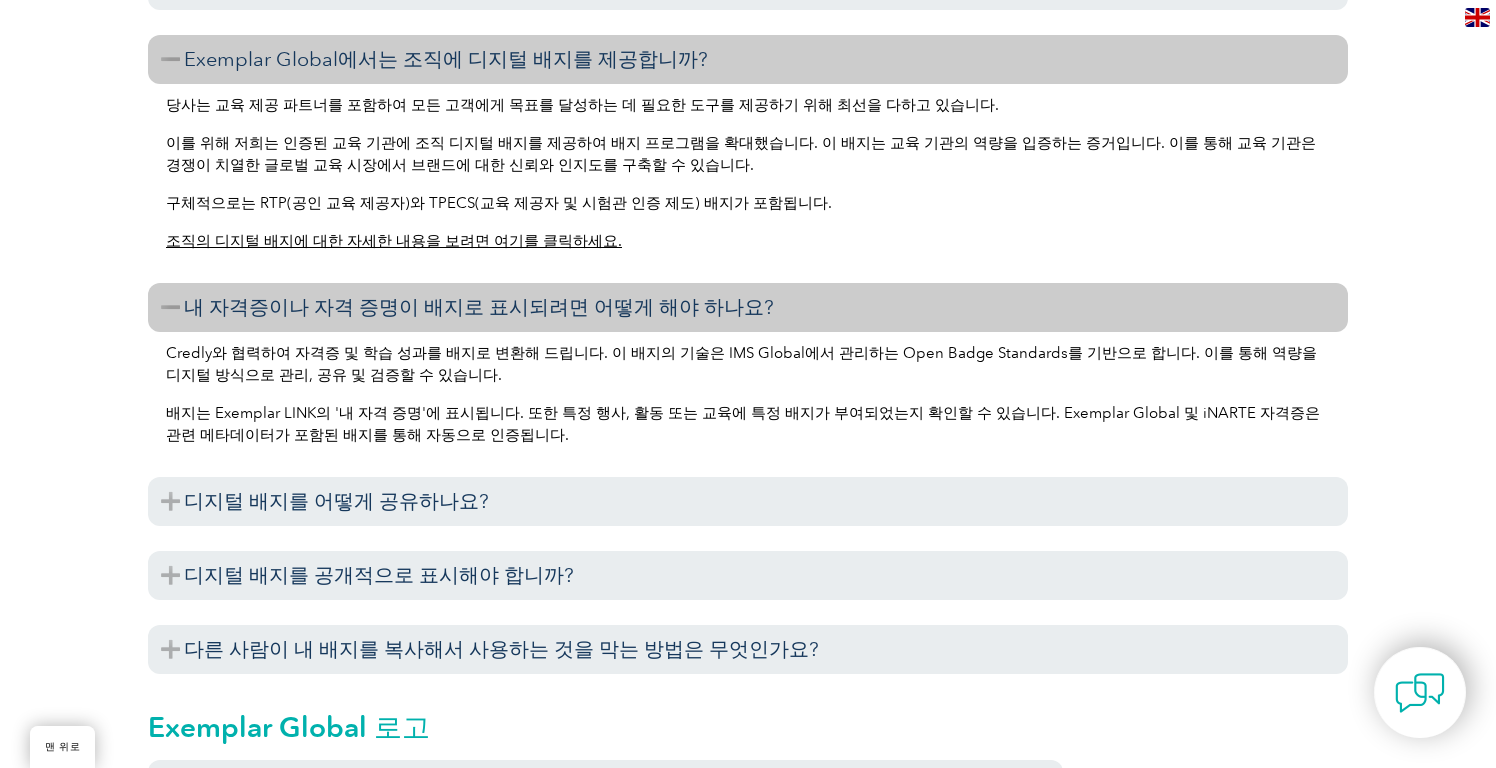 scroll, scrollTop: 2597, scrollLeft: 0, axis: vertical 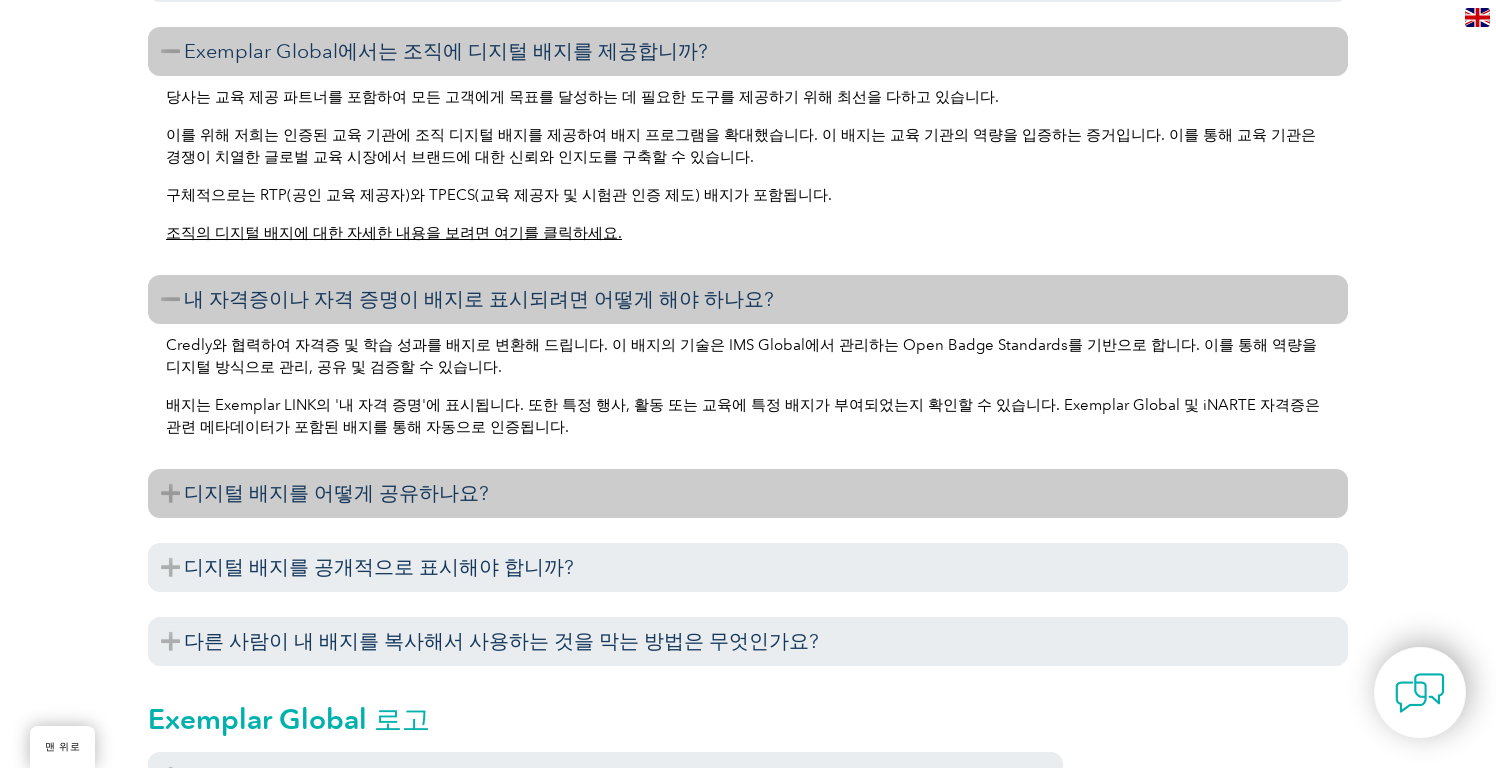 click on "디지털 배지를 어떻게 공유하나요?" at bounding box center (336, 493) 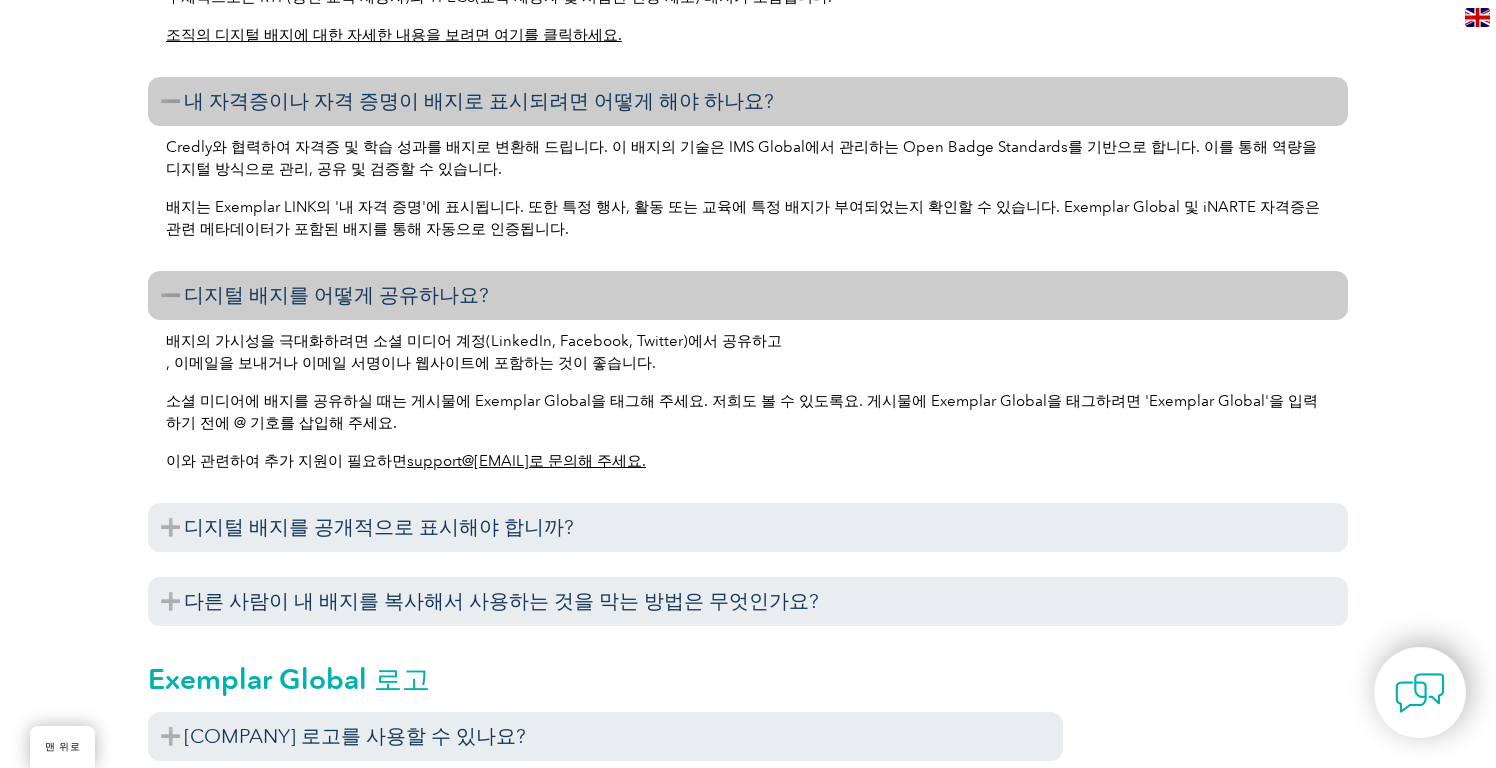 scroll, scrollTop: 2808, scrollLeft: 0, axis: vertical 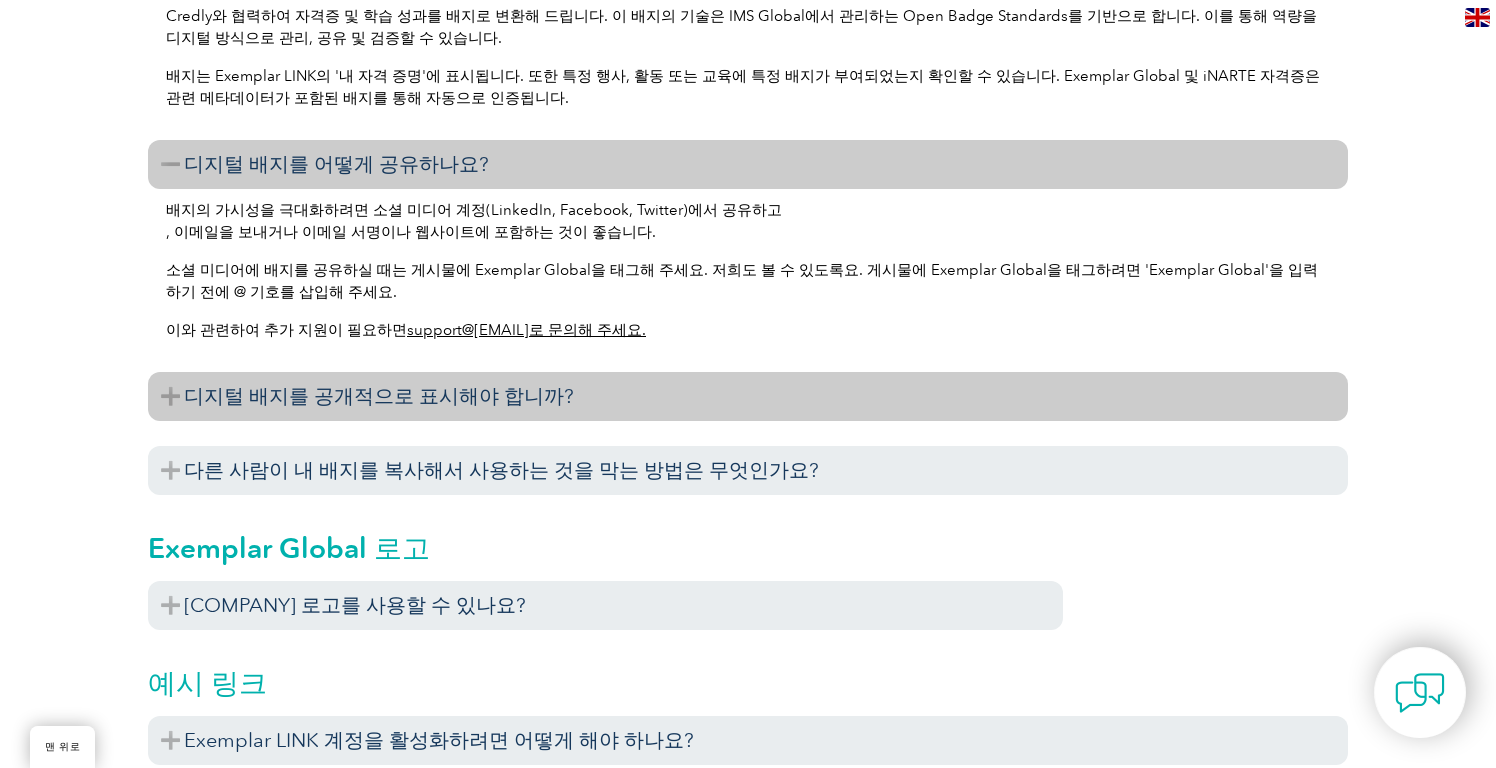 click on "디지털 배지를 공개적으로 표시해야 합니까?" at bounding box center (379, 396) 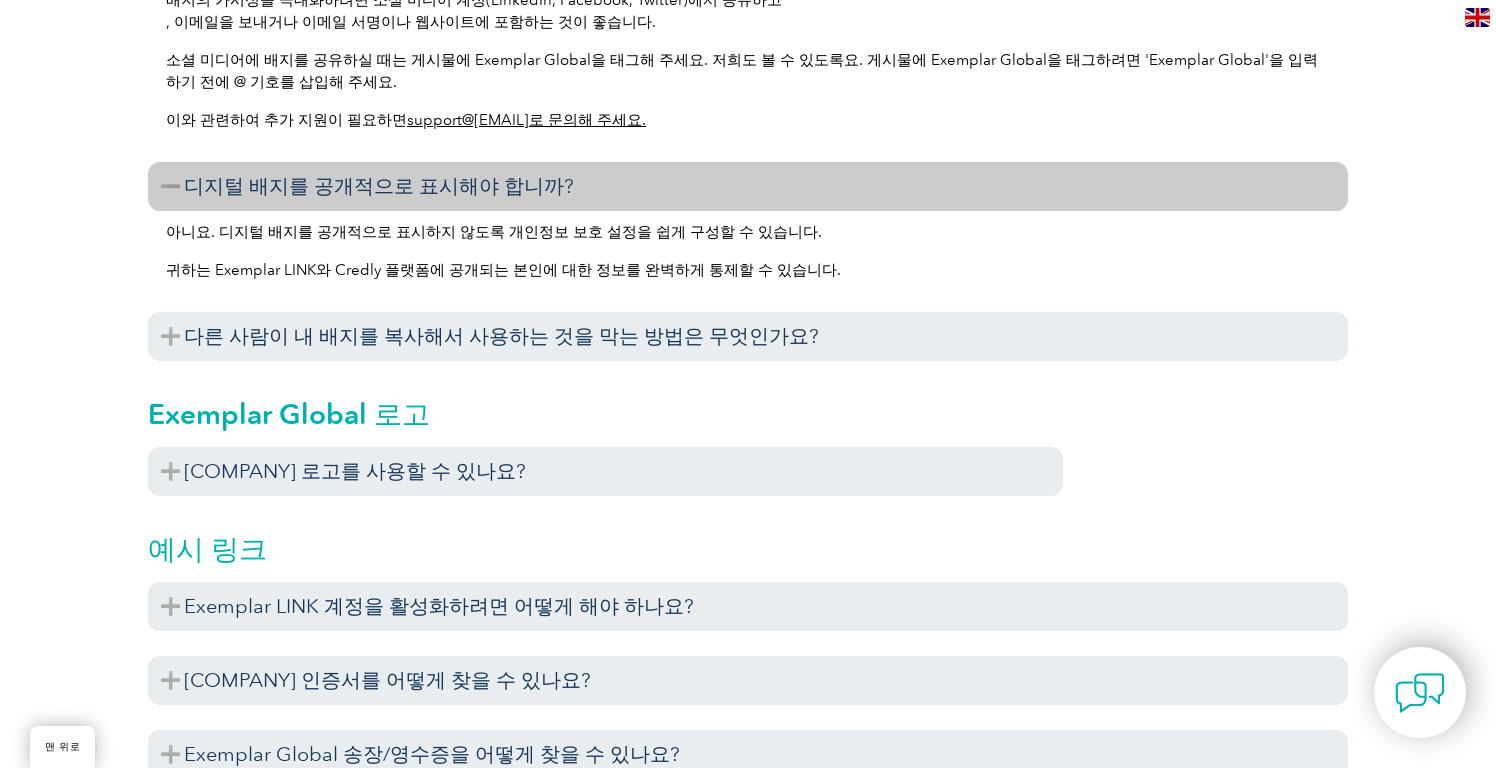 scroll, scrollTop: 3141, scrollLeft: 0, axis: vertical 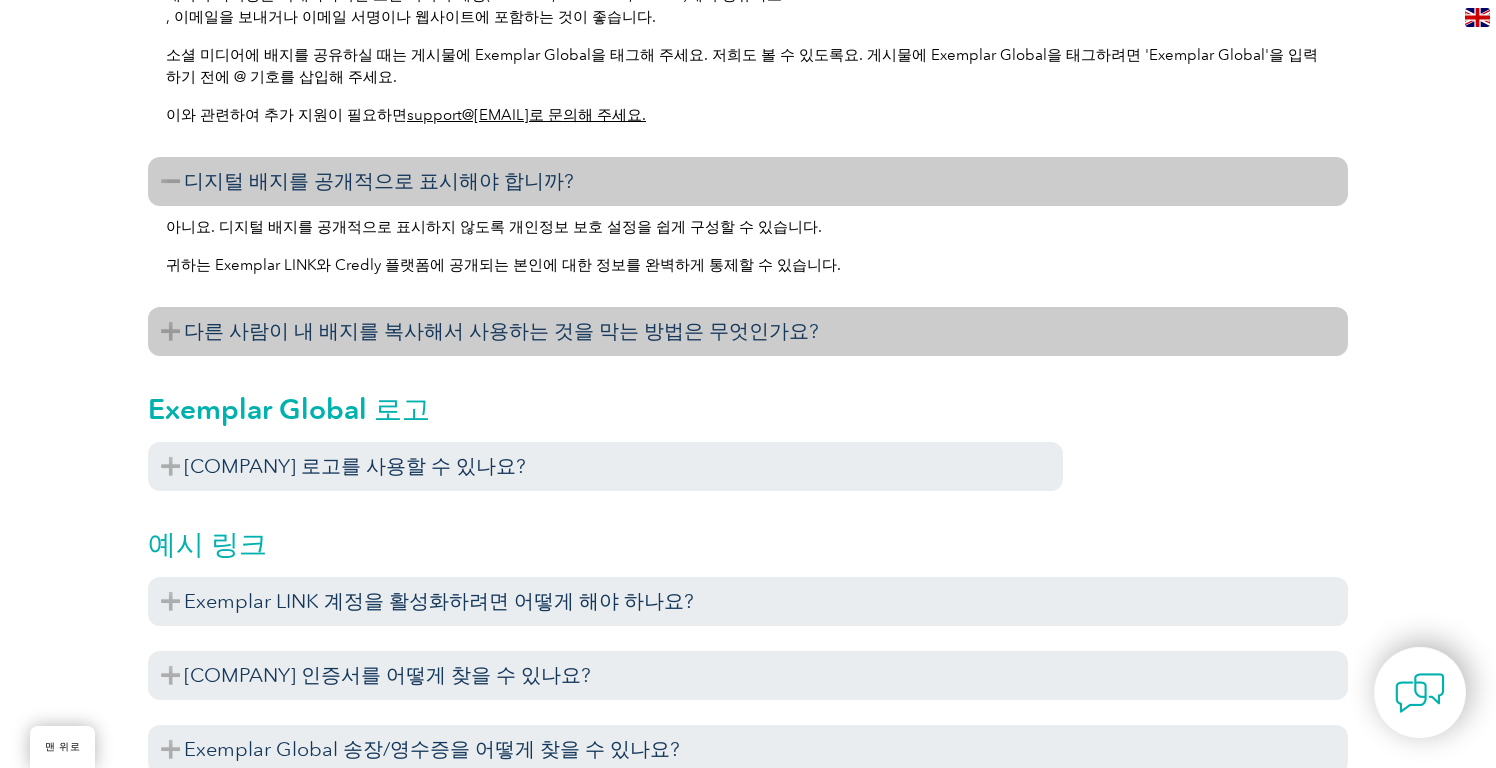 click on "다른 사람이 내 배지를 복사해서 사용하는 것을 막는 방법은 무엇인가요?" at bounding box center [501, 331] 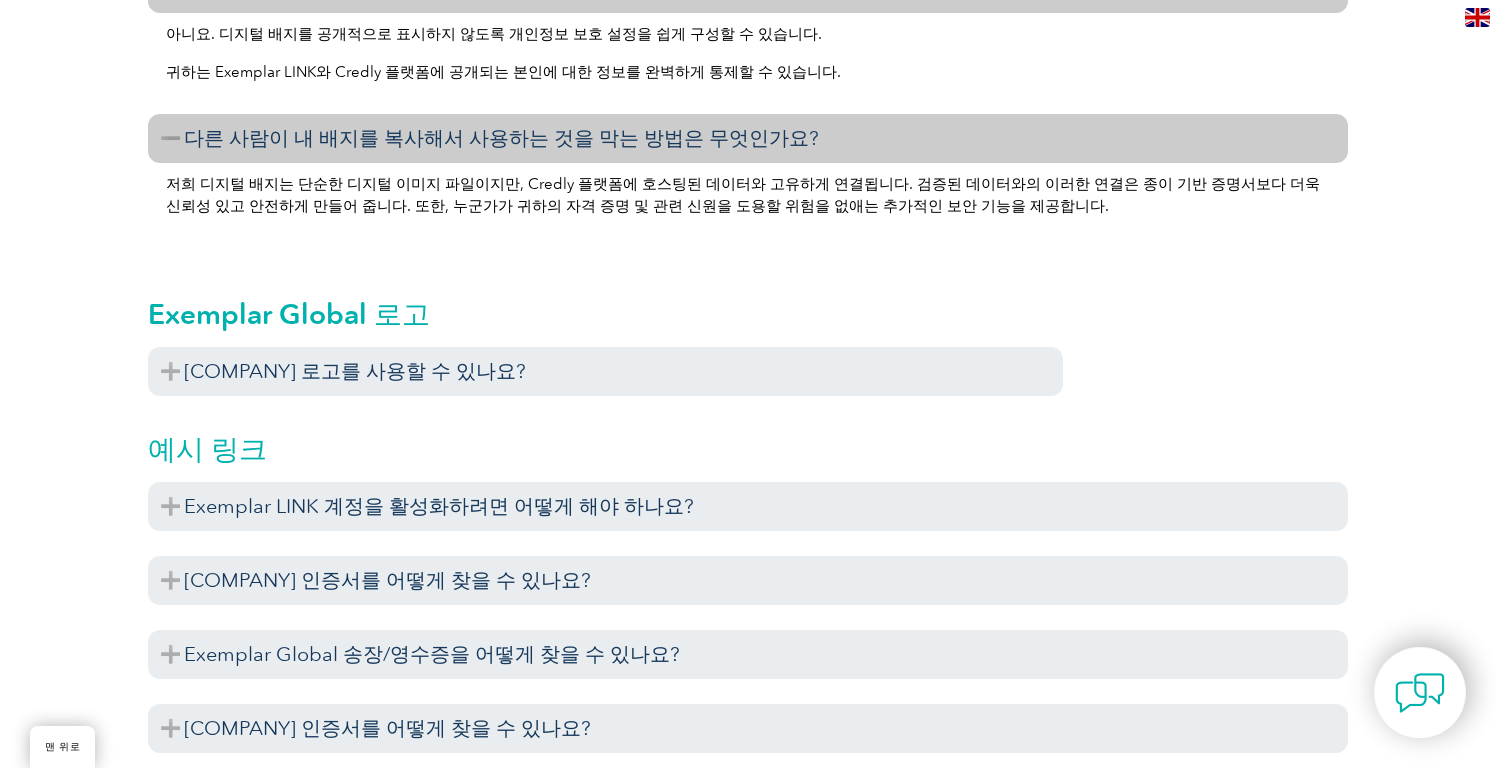 scroll, scrollTop: 3337, scrollLeft: 0, axis: vertical 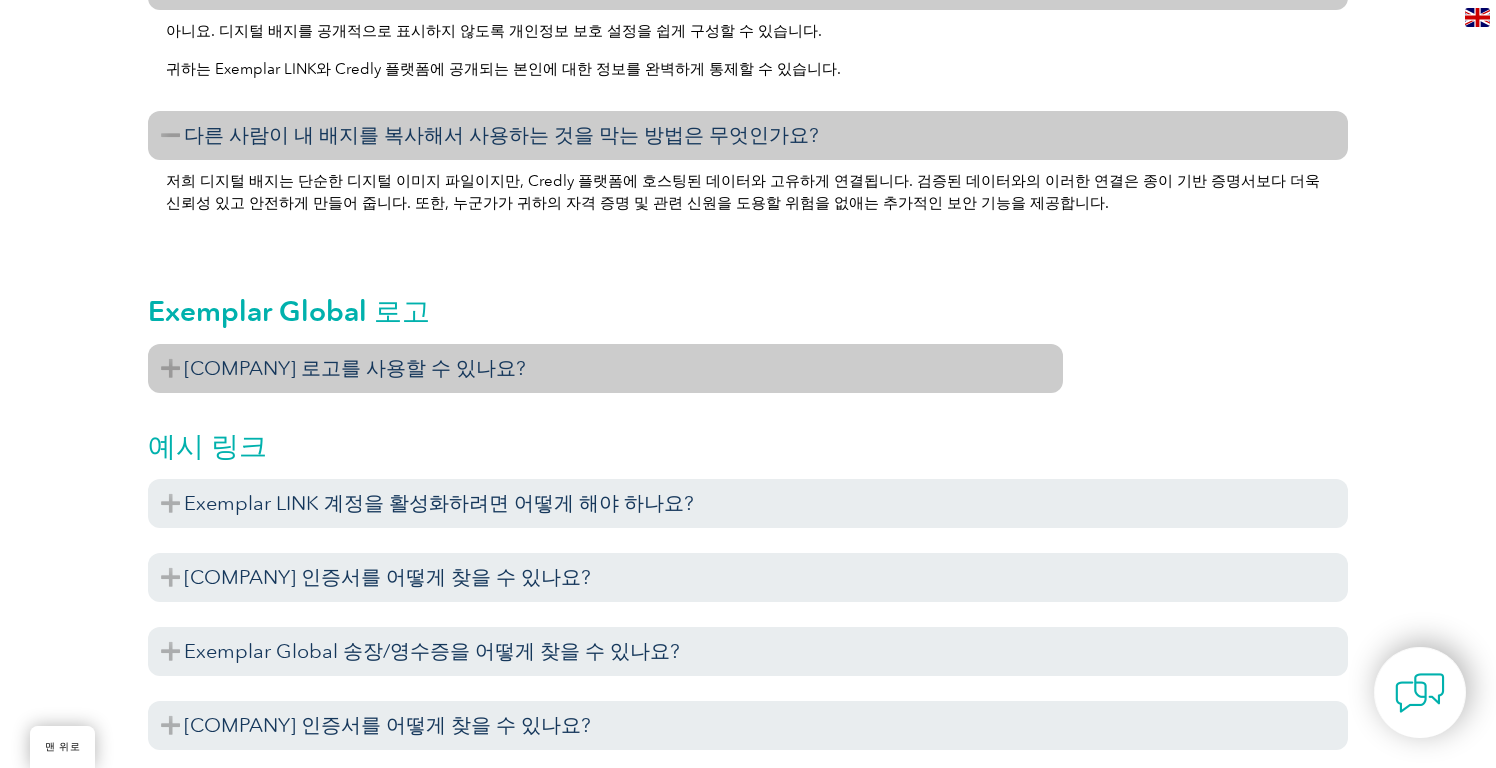 click on "Exemplar Global 로고를 사용할 수 있나요?" at bounding box center (355, 368) 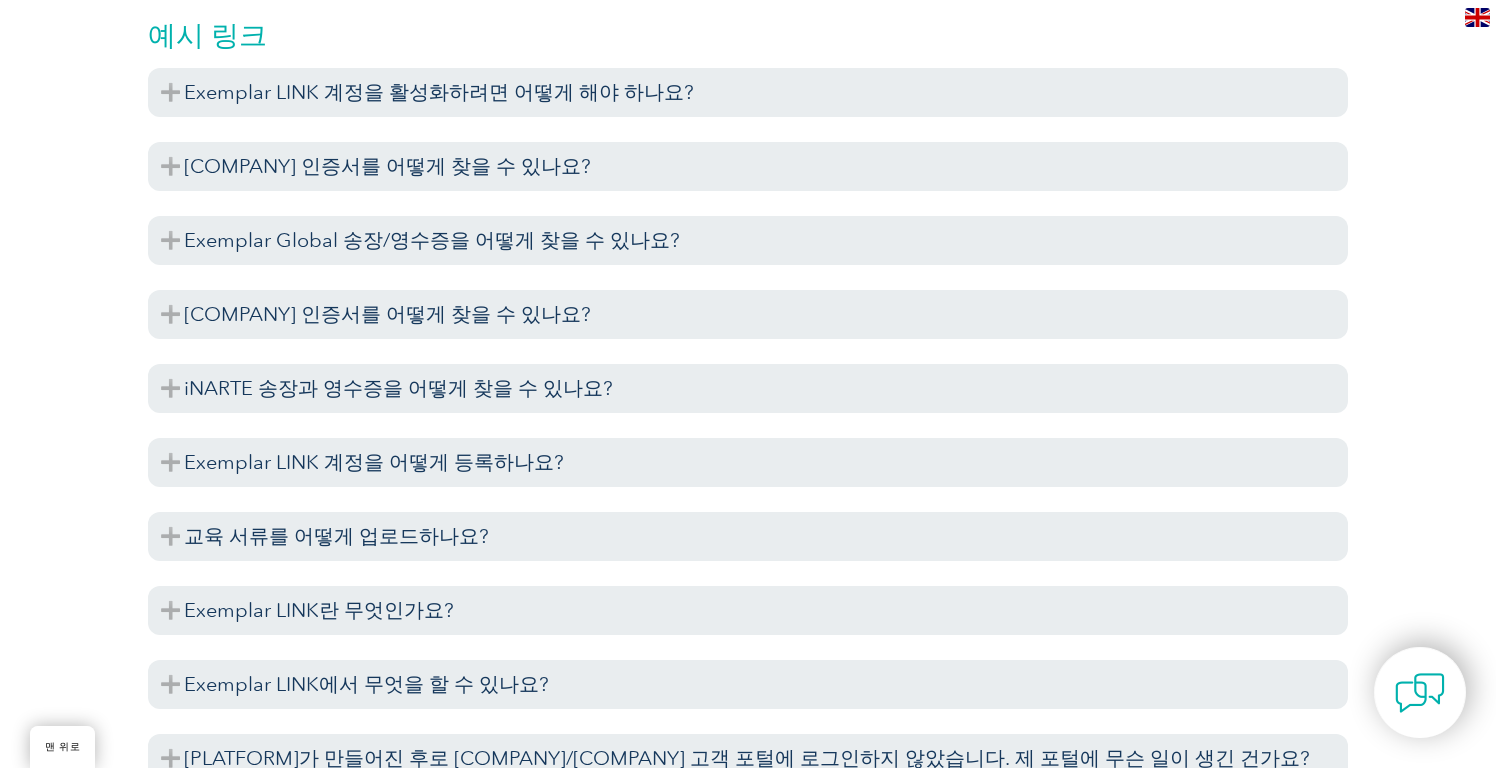 scroll, scrollTop: 3901, scrollLeft: 0, axis: vertical 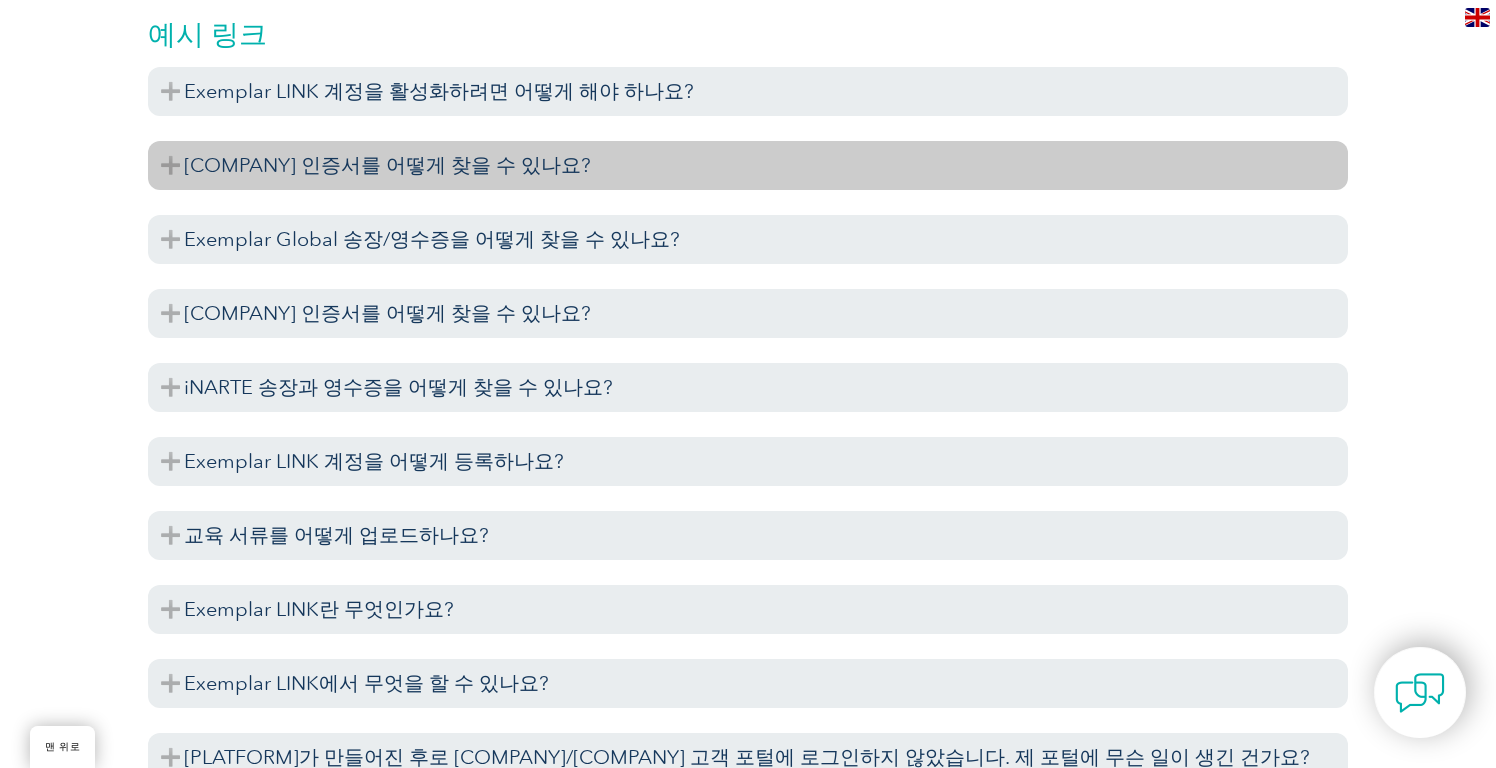 click on "Exemplar Global 인증서를 어떻게 찾을 수 있나요?" at bounding box center (387, 165) 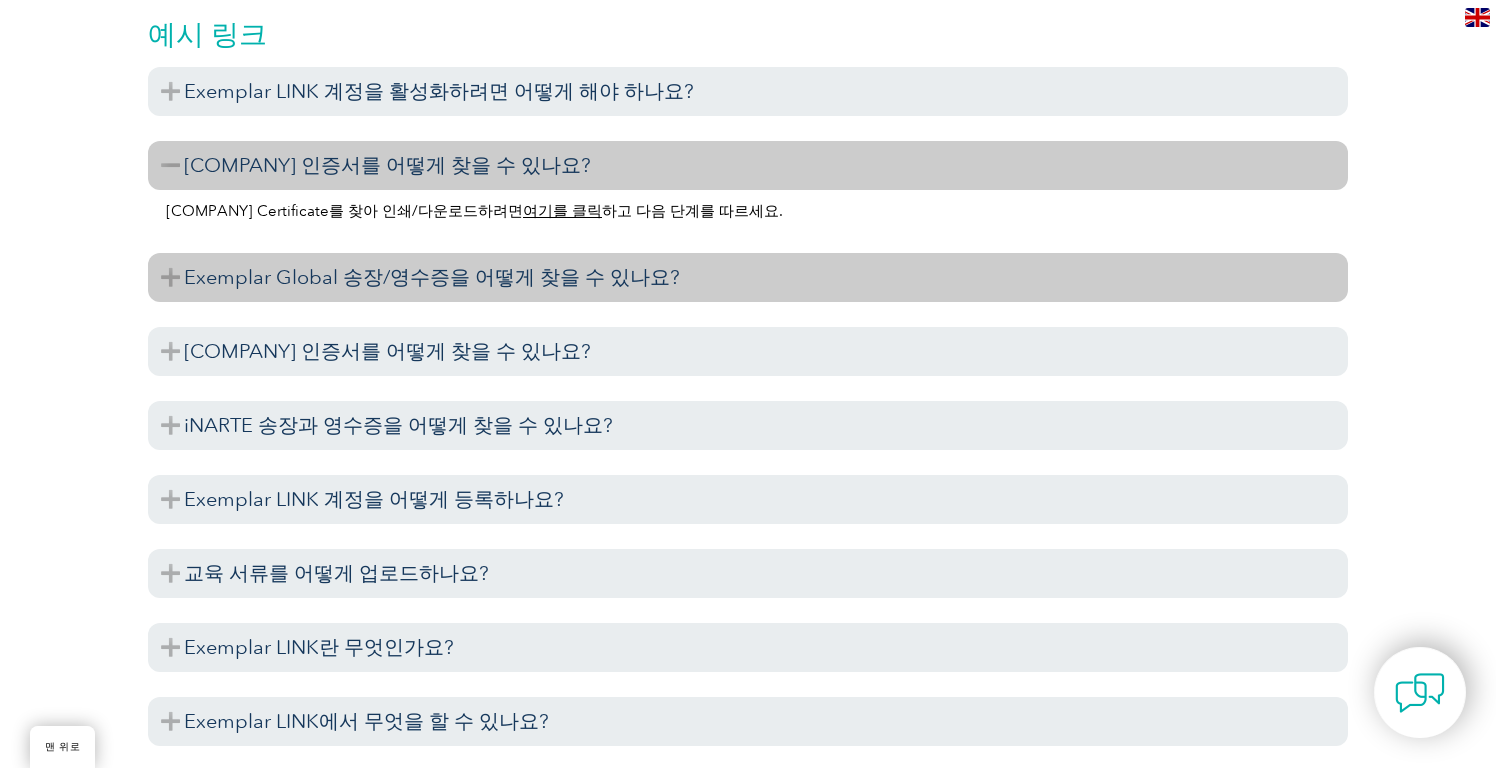 click on "Exemplar Global 송장/영수증을 어떻게 찾을 수 있나요?" at bounding box center [432, 277] 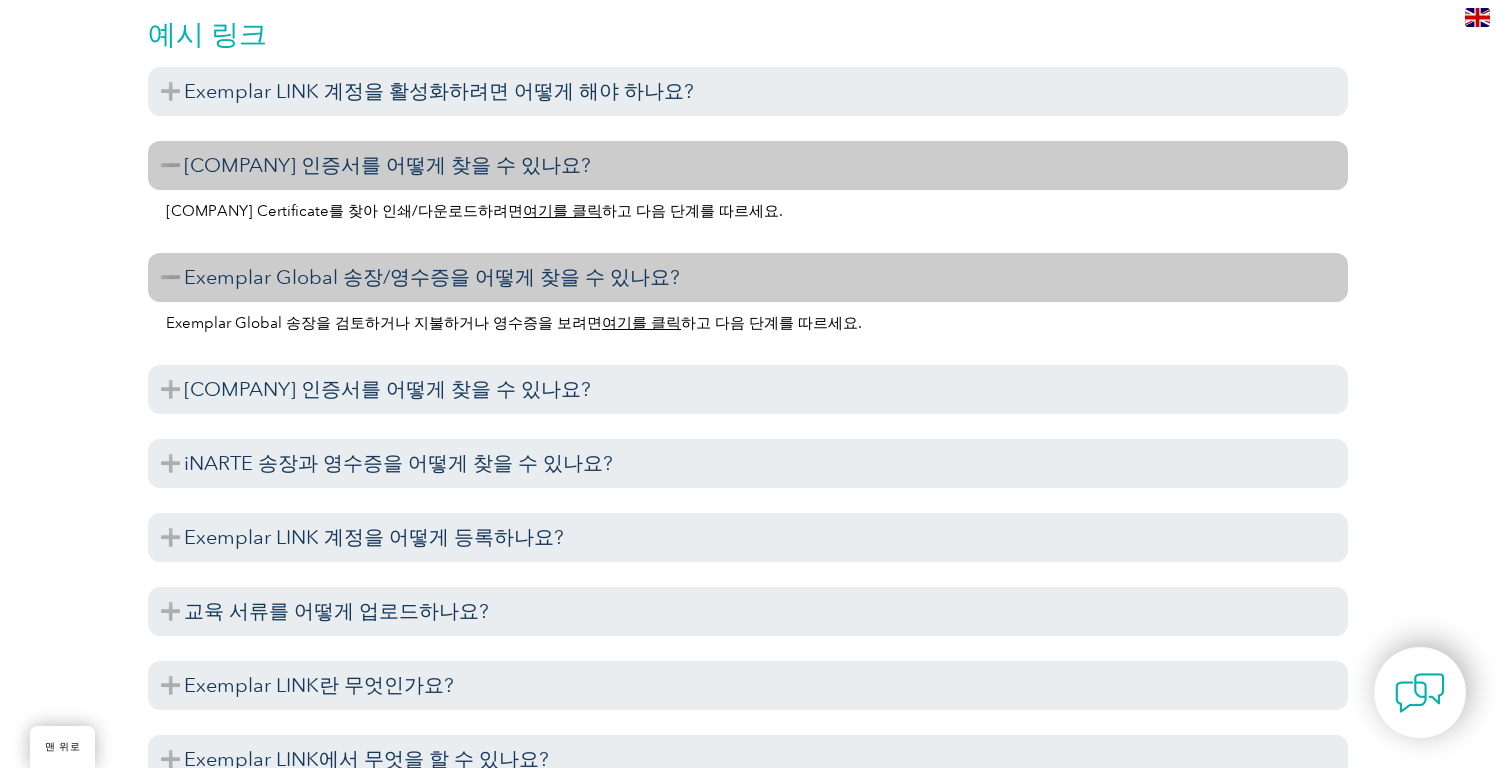 click on "여기를 클릭" at bounding box center [641, 323] 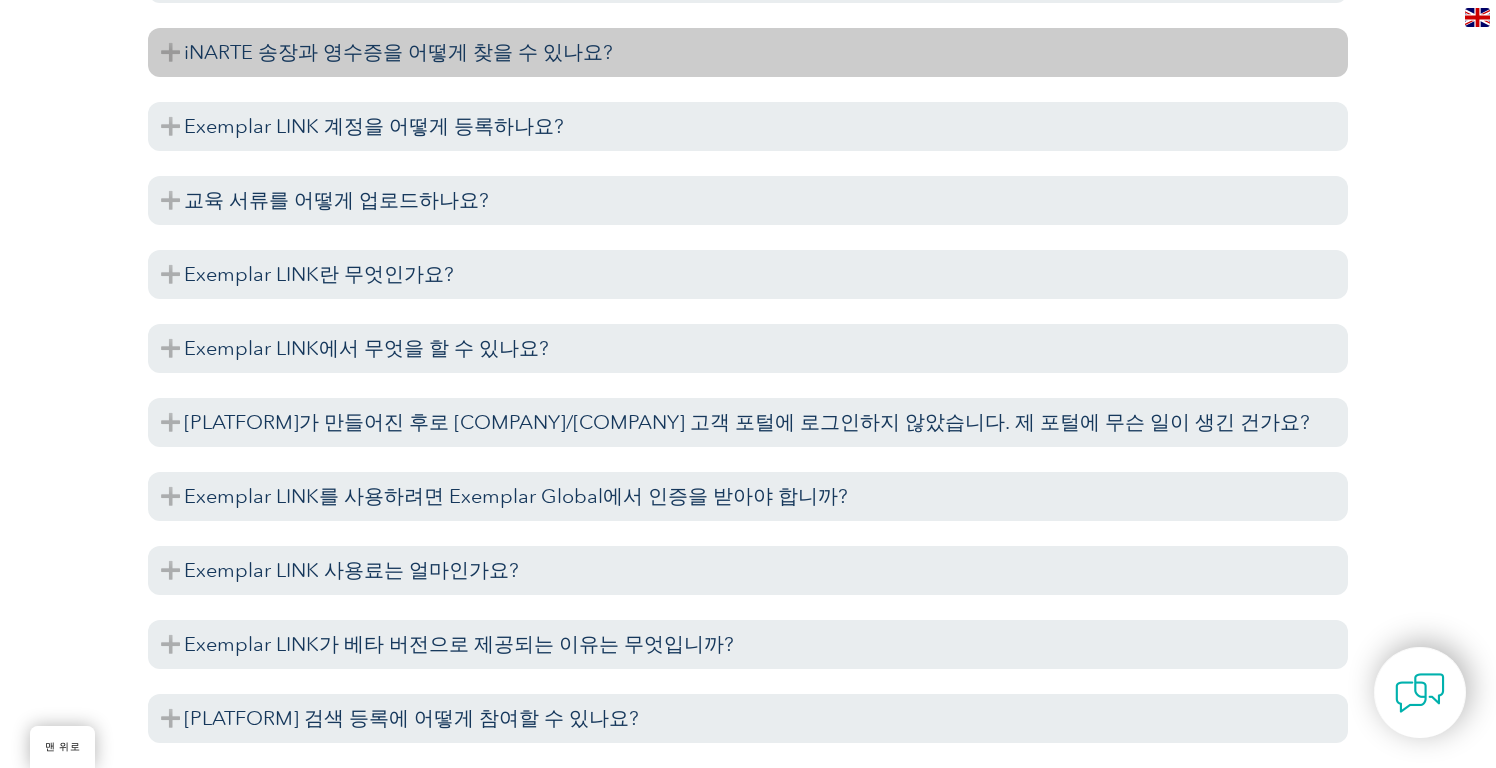 scroll, scrollTop: 4333, scrollLeft: 0, axis: vertical 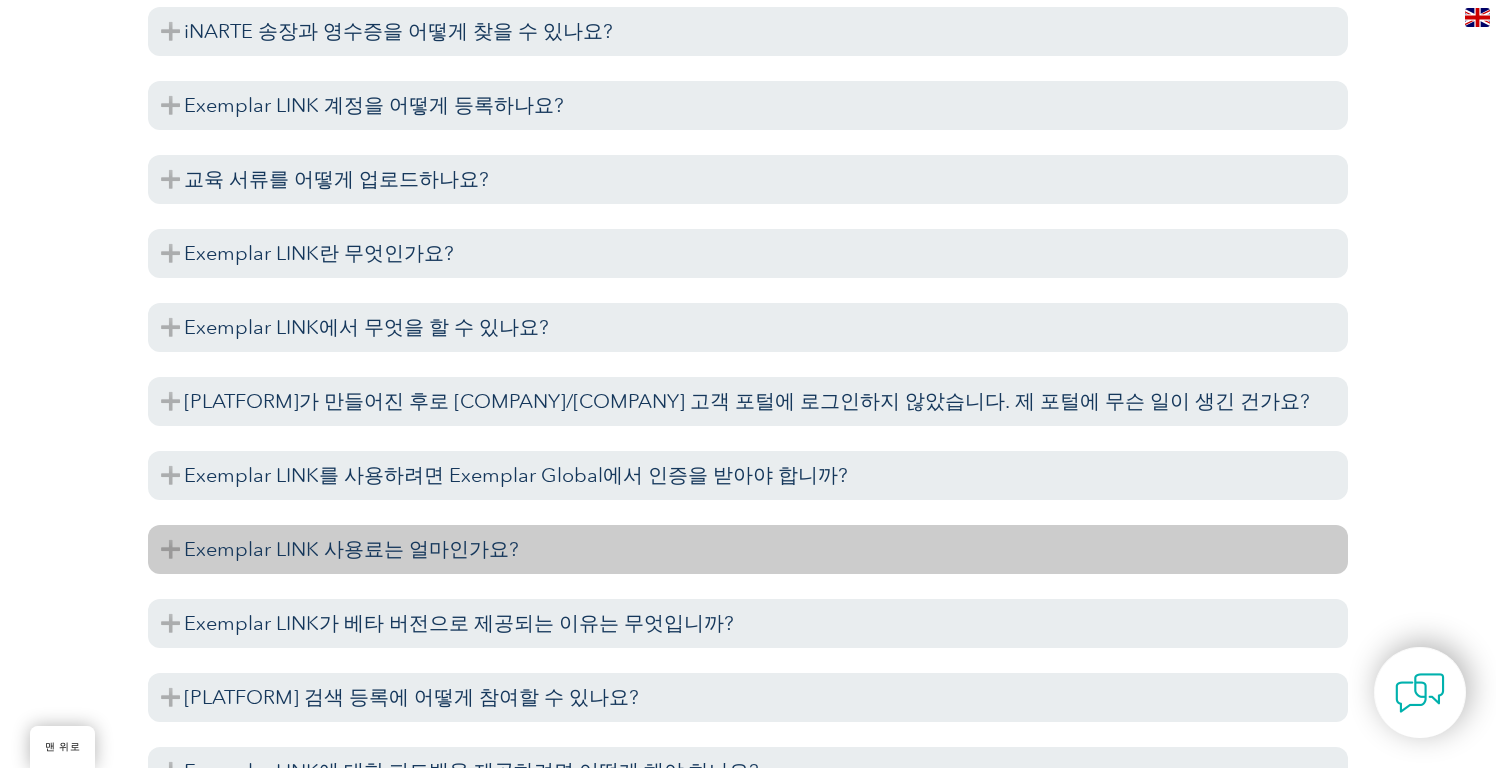 click on "Exemplar LINK 사용료는 얼마인가요?" at bounding box center [351, 549] 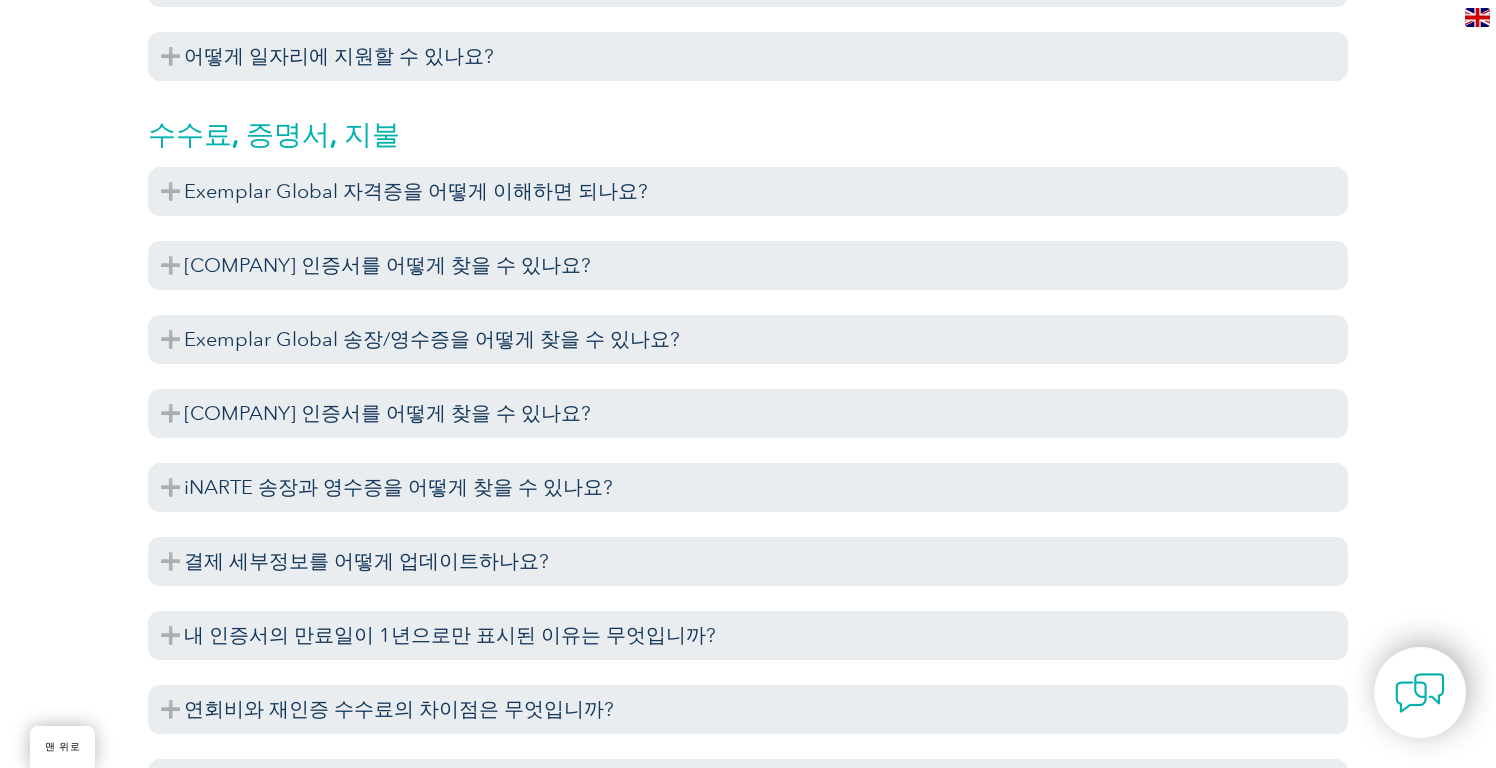 scroll, scrollTop: 6125, scrollLeft: 0, axis: vertical 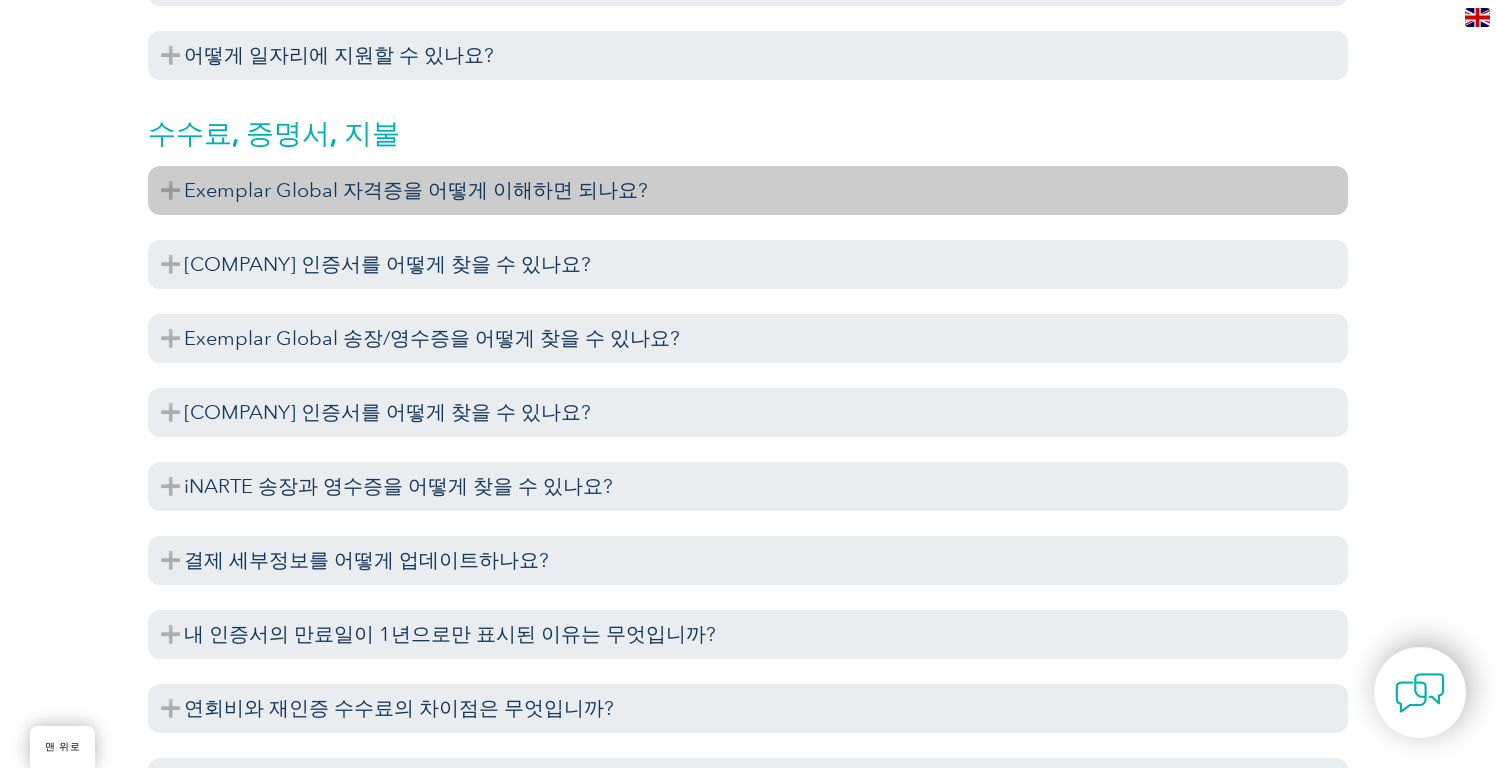 click on "Exemplar Global 자격증을 어떻게 이해하면 되나요?" at bounding box center [416, 190] 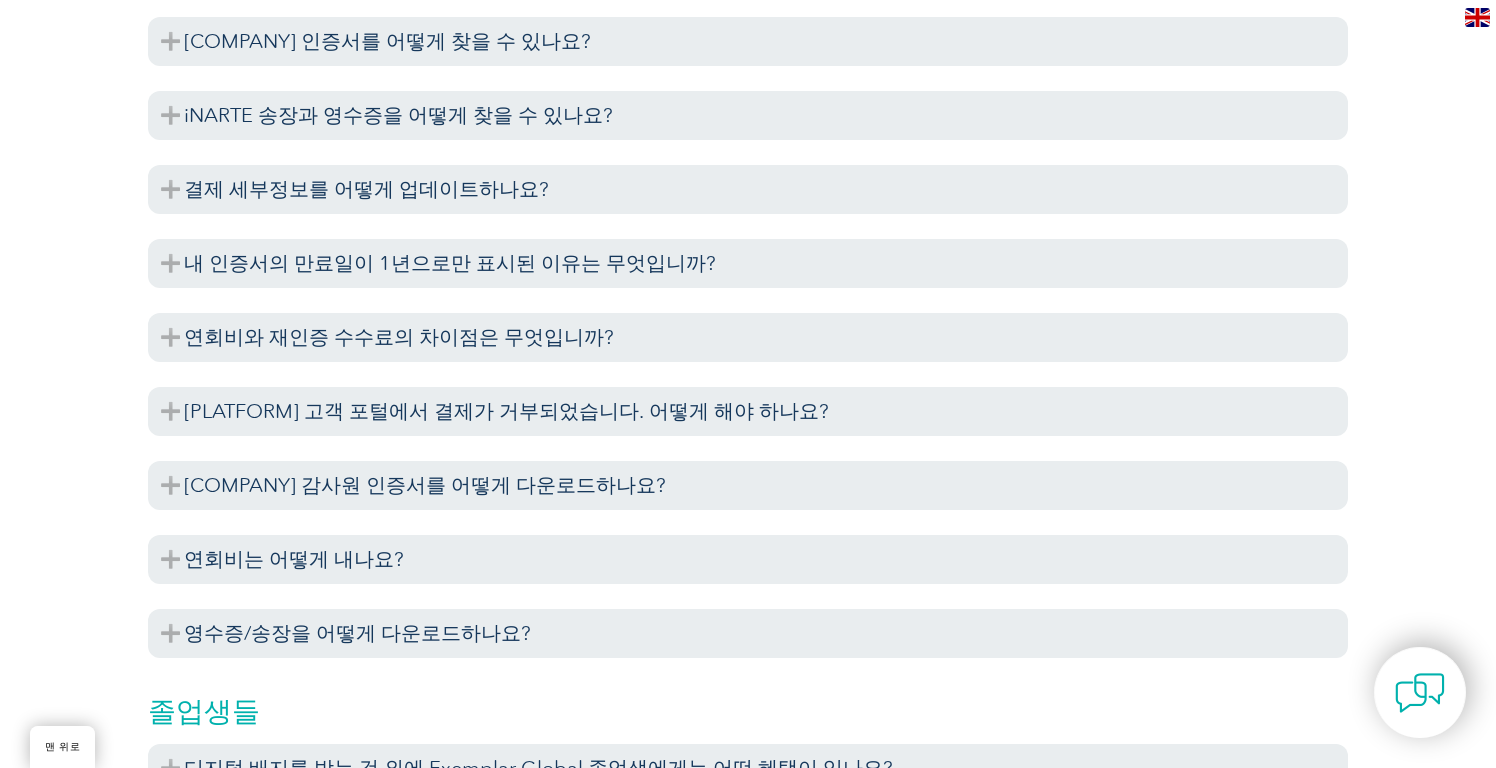 scroll, scrollTop: 6535, scrollLeft: 0, axis: vertical 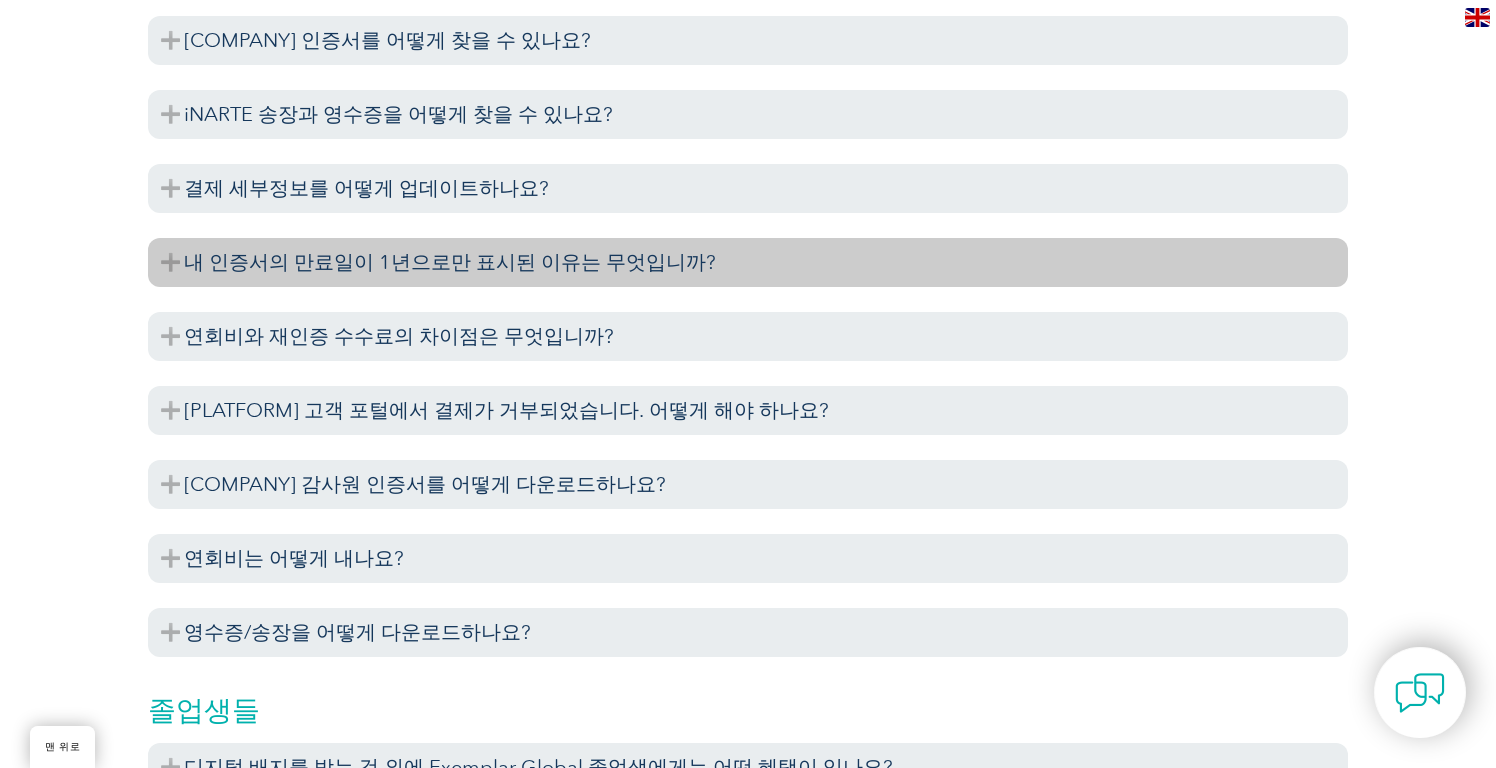 click on "내 인증서의 만료일이 1년으로만 표시된 이유는 무엇입니까?" at bounding box center (450, 262) 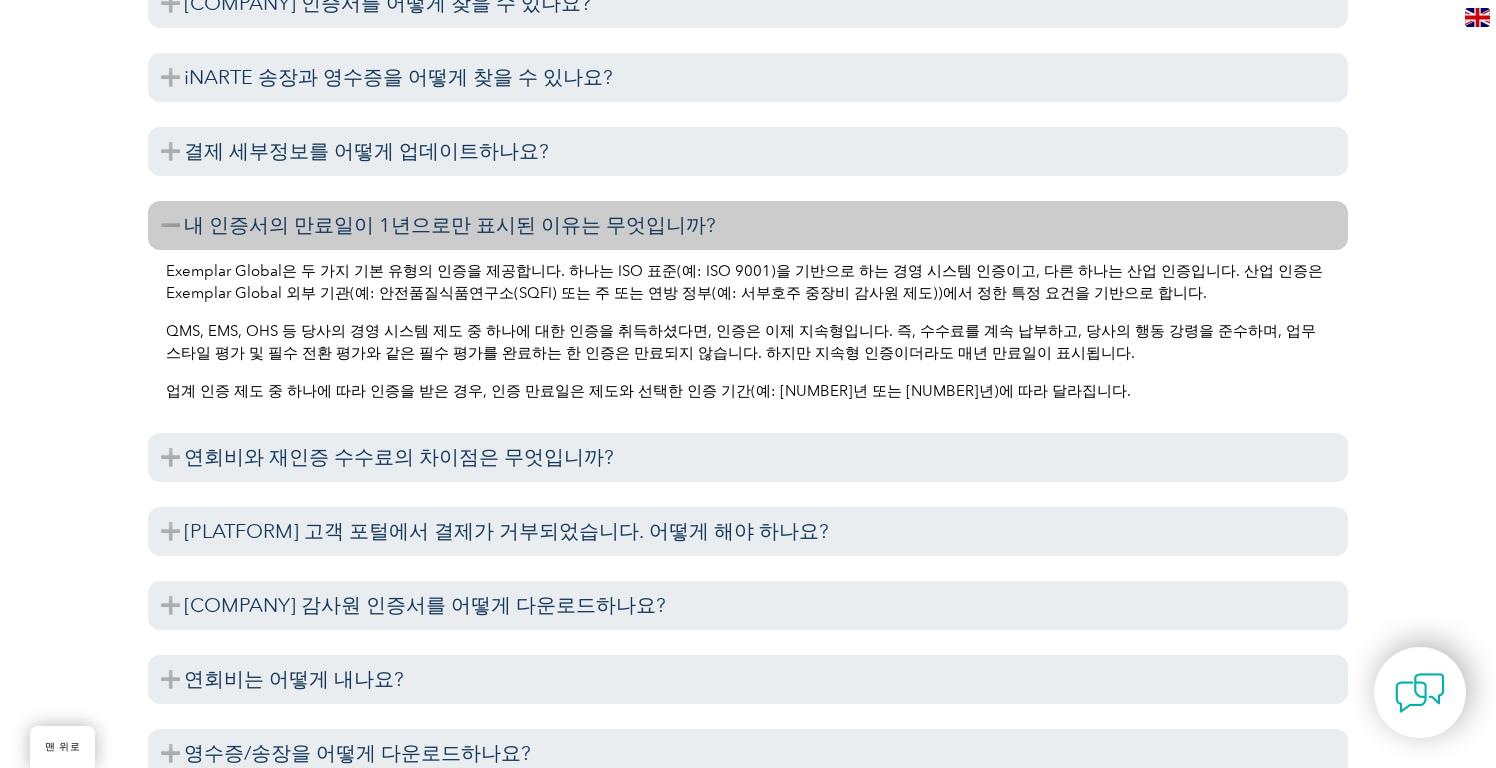 scroll, scrollTop: 6578, scrollLeft: 0, axis: vertical 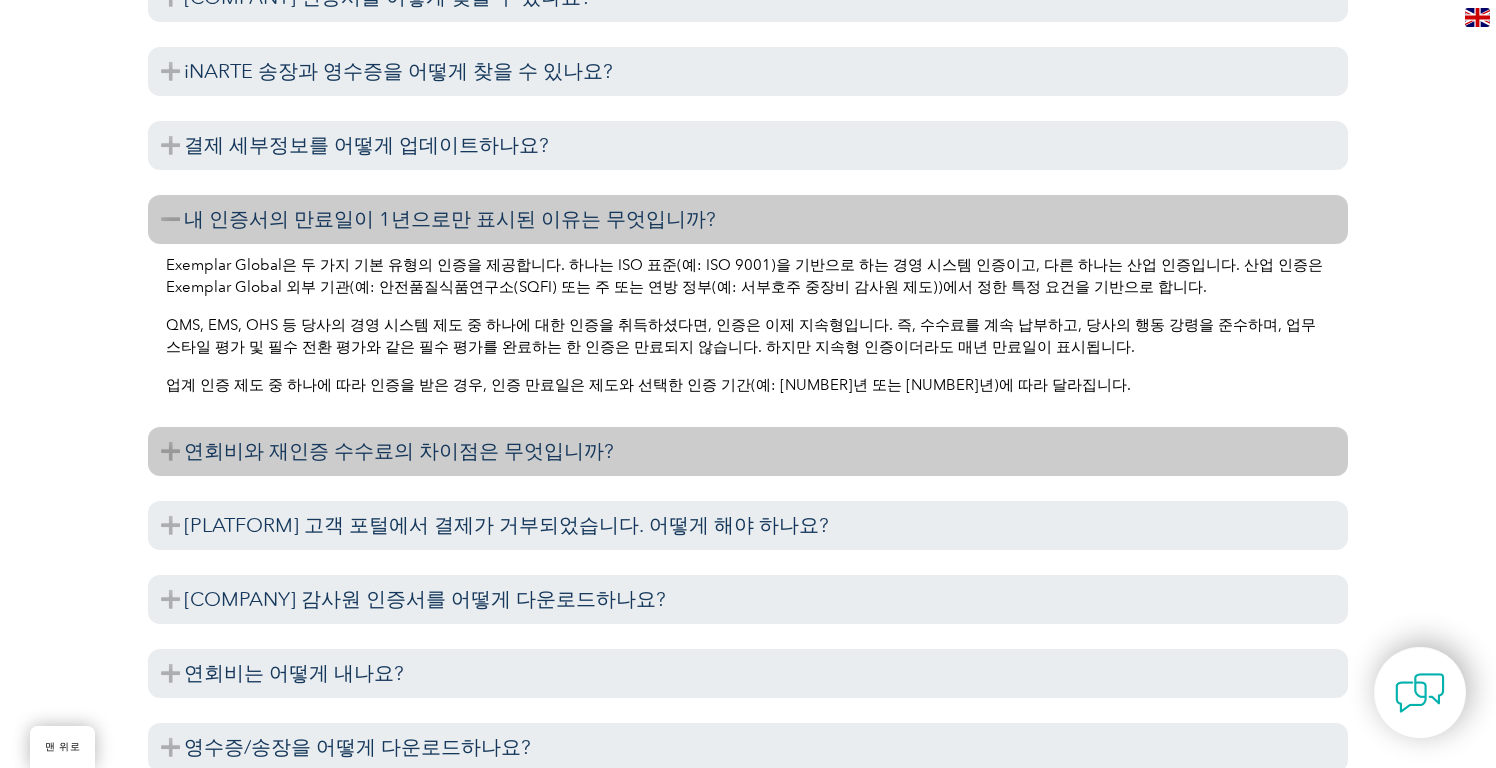 click on "연회비와 재인증 수수료의 차이점은 무엇입니까?" at bounding box center [399, 451] 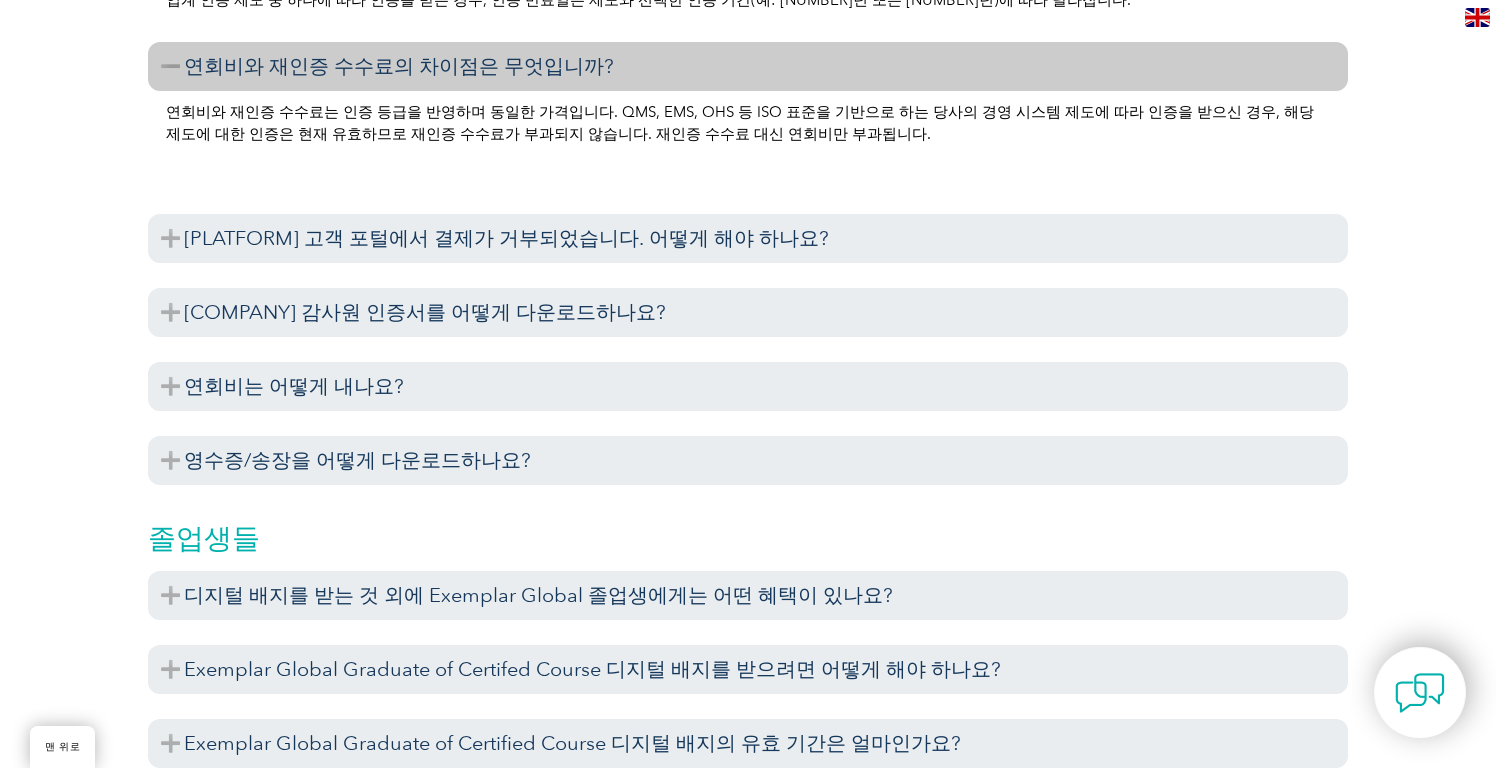scroll, scrollTop: 6969, scrollLeft: 0, axis: vertical 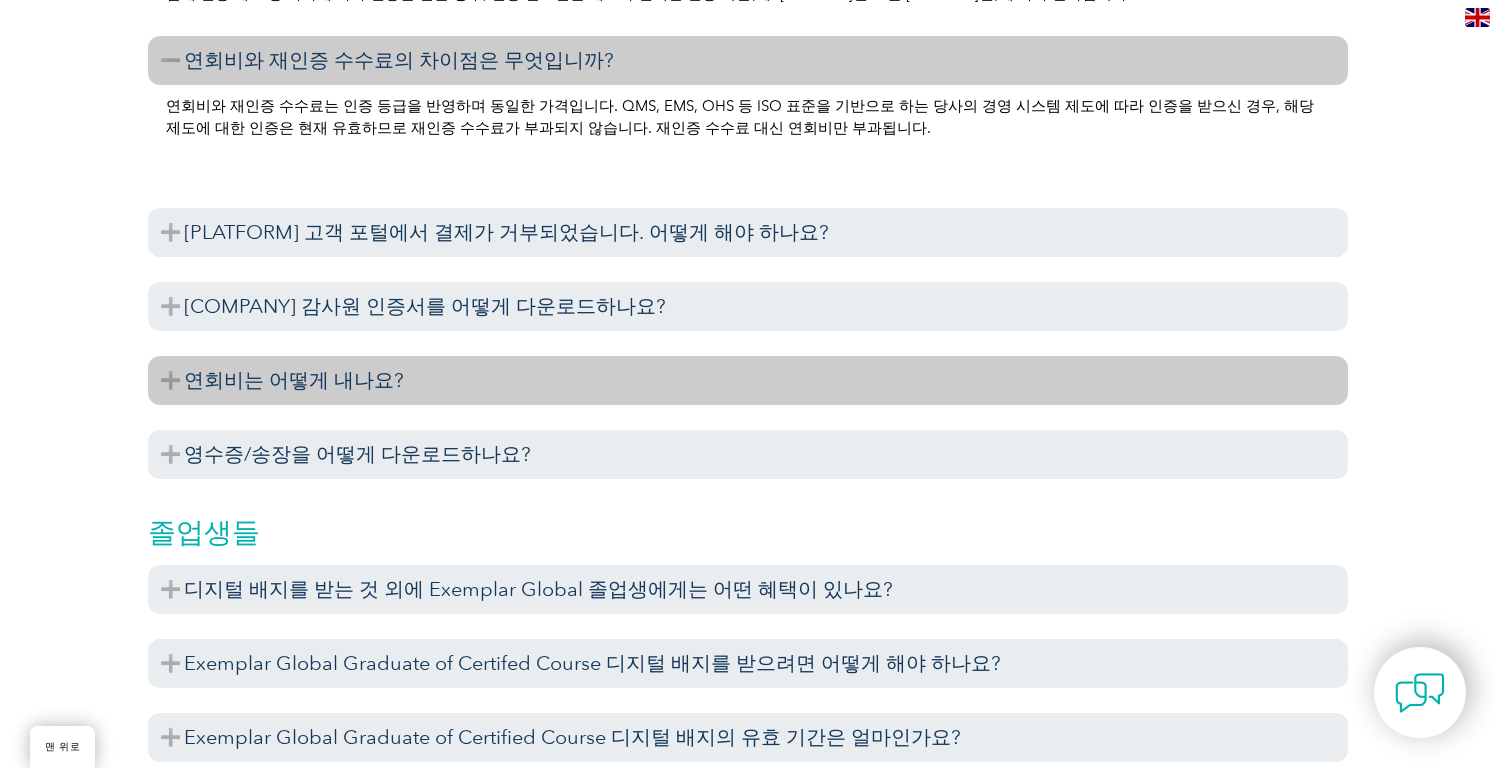 click on "연회비는 어떻게 내나요?" at bounding box center [748, 380] 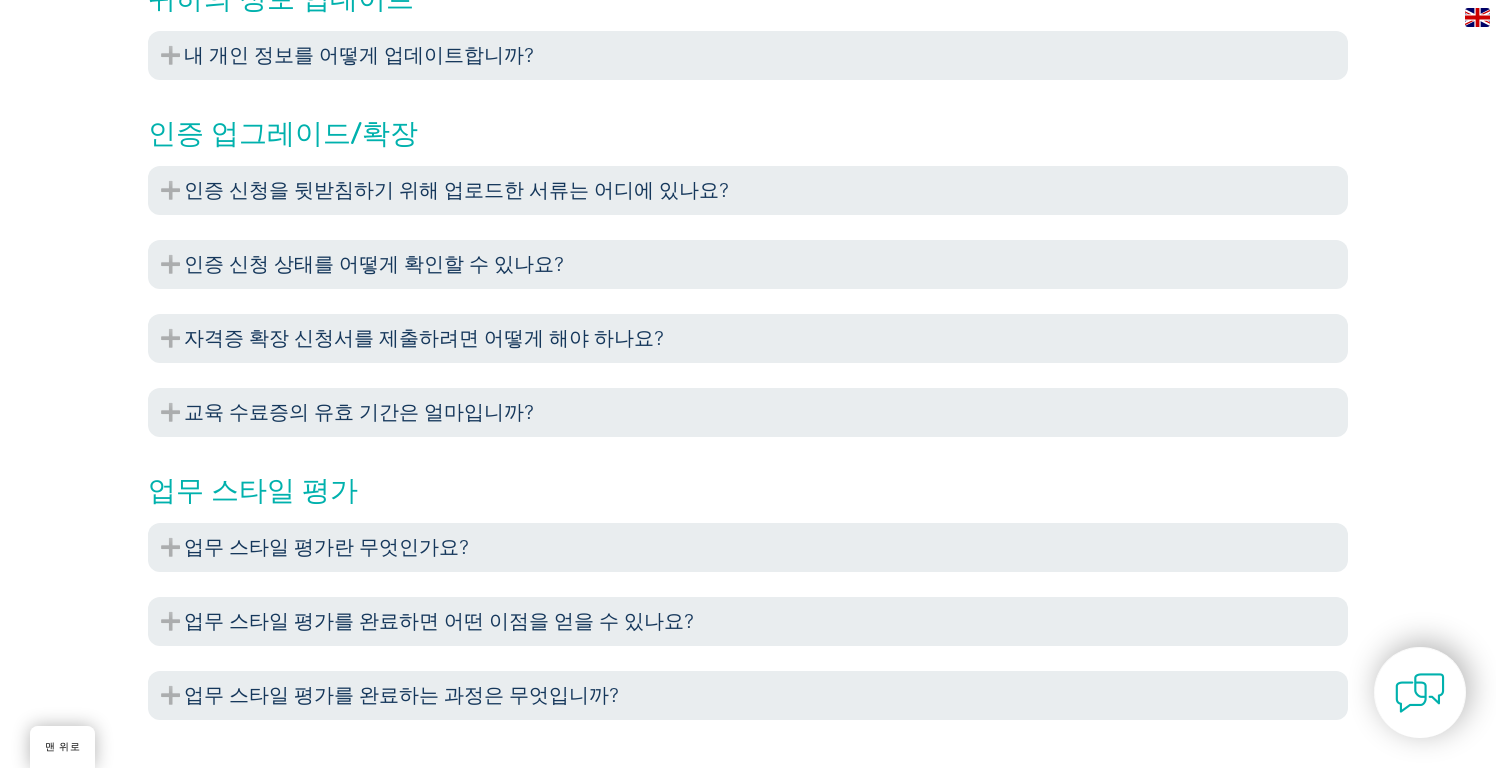 scroll, scrollTop: 8933, scrollLeft: 0, axis: vertical 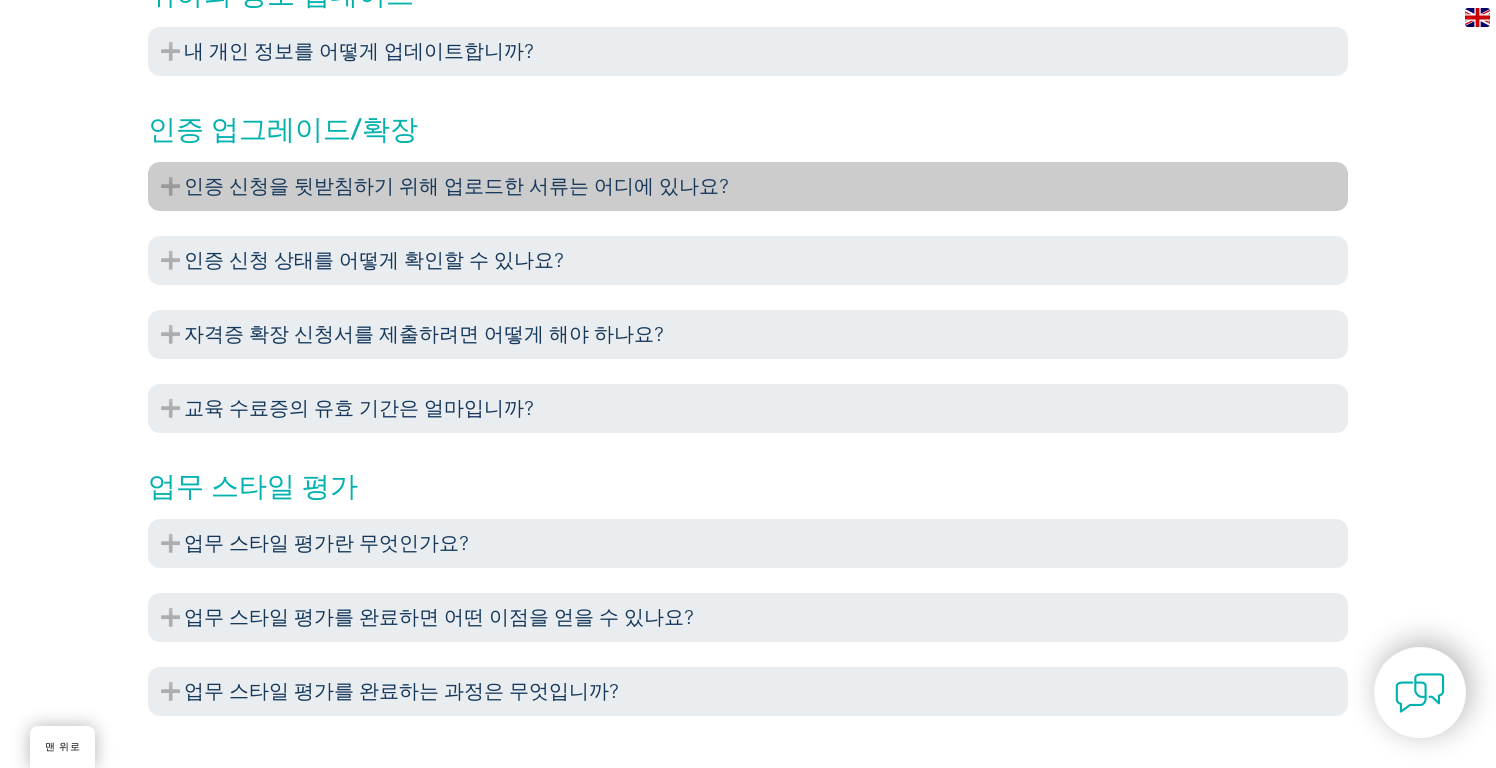 click on "인증 신청을 뒷받침하기 위해 업로드한 서류는 어디에 있나요?" at bounding box center [456, 186] 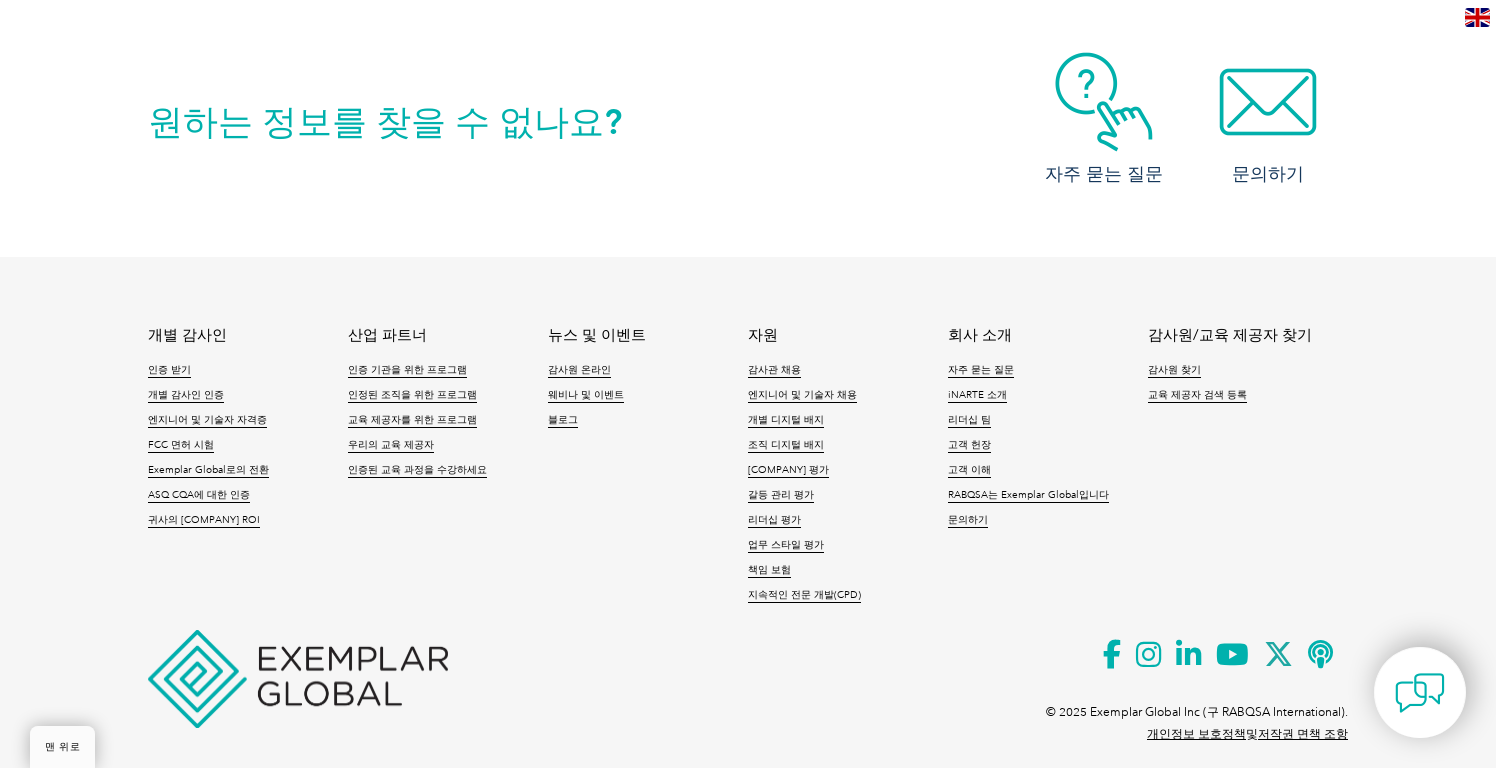 scroll, scrollTop: 9796, scrollLeft: 0, axis: vertical 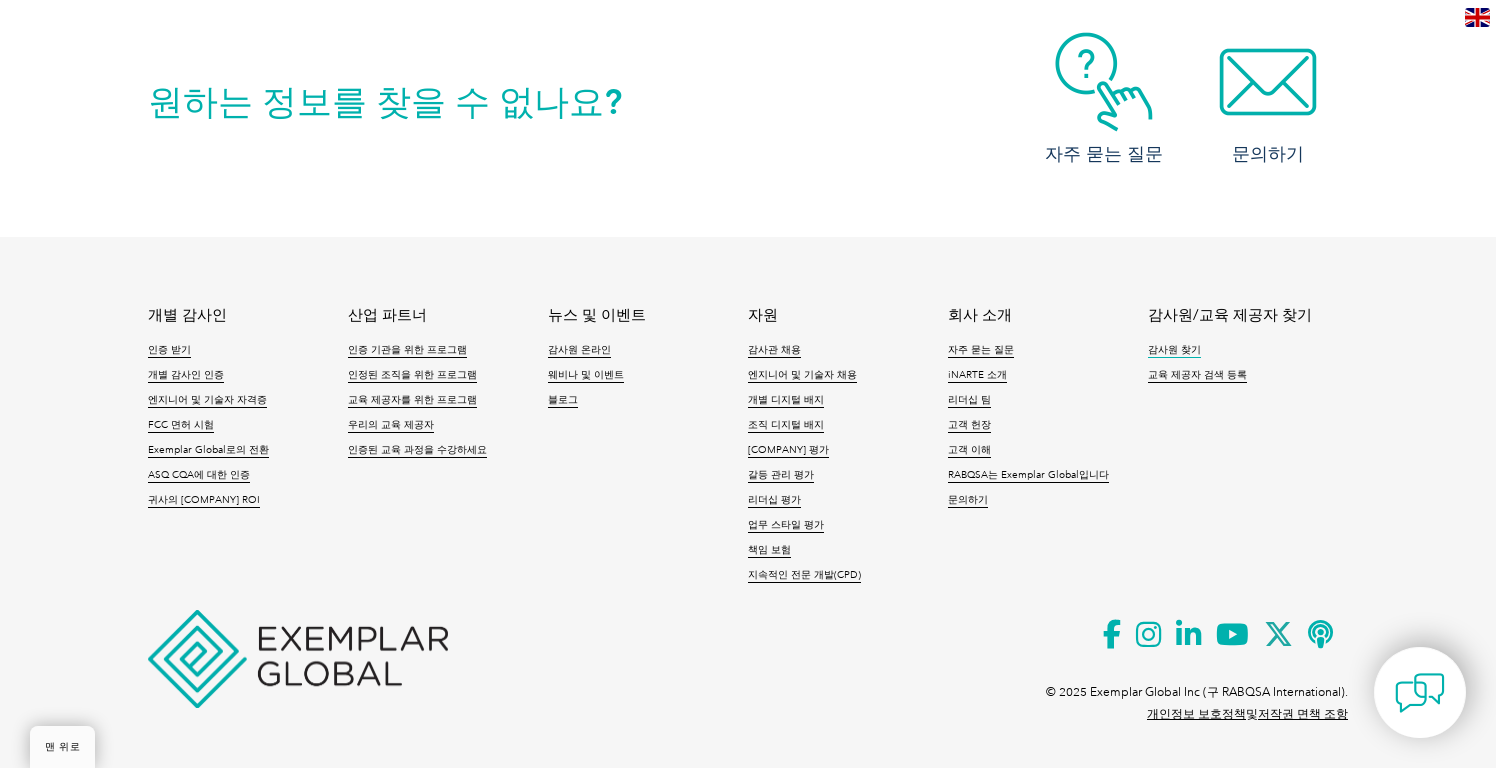 click on "감사원 찾기" at bounding box center [1174, 350] 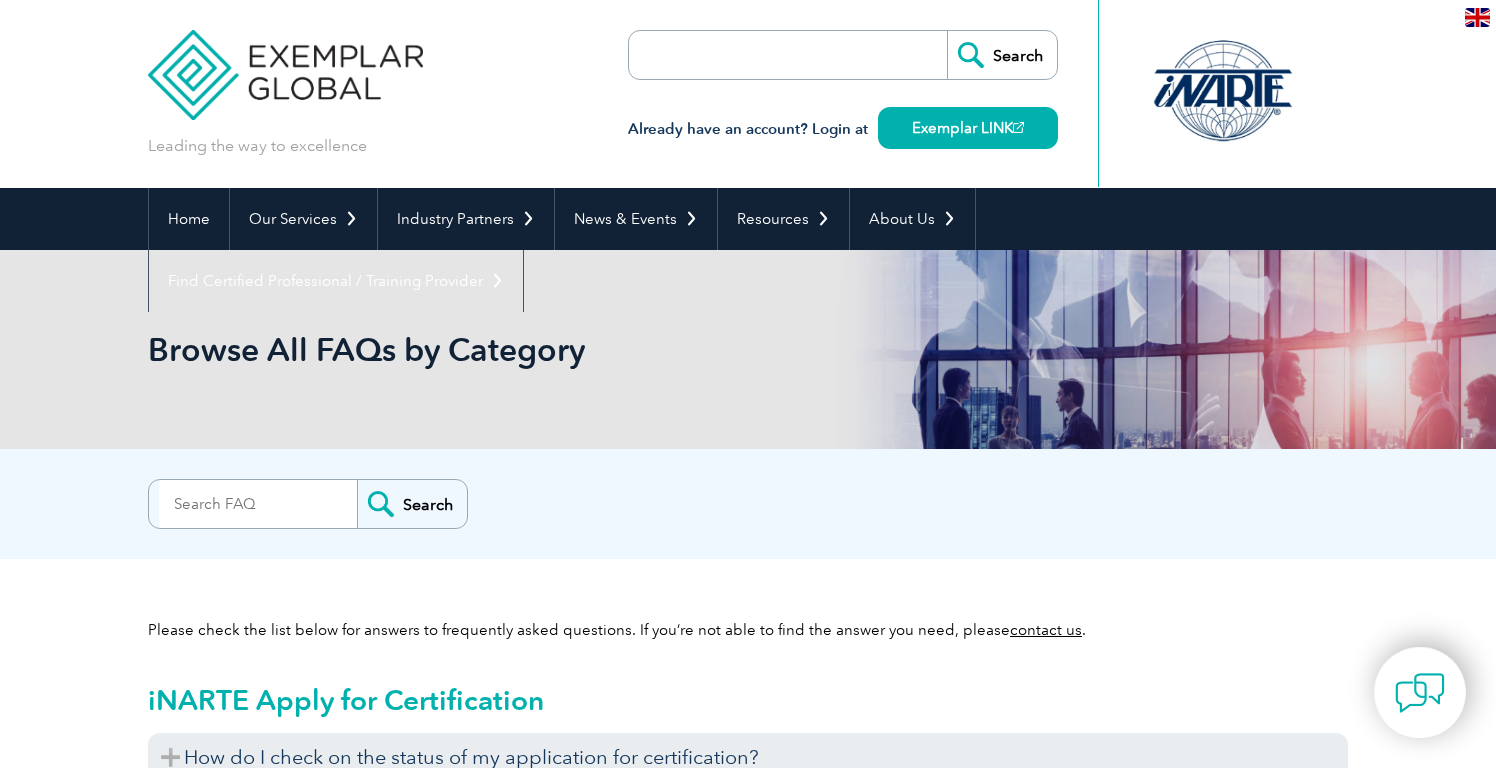 scroll, scrollTop: 0, scrollLeft: 0, axis: both 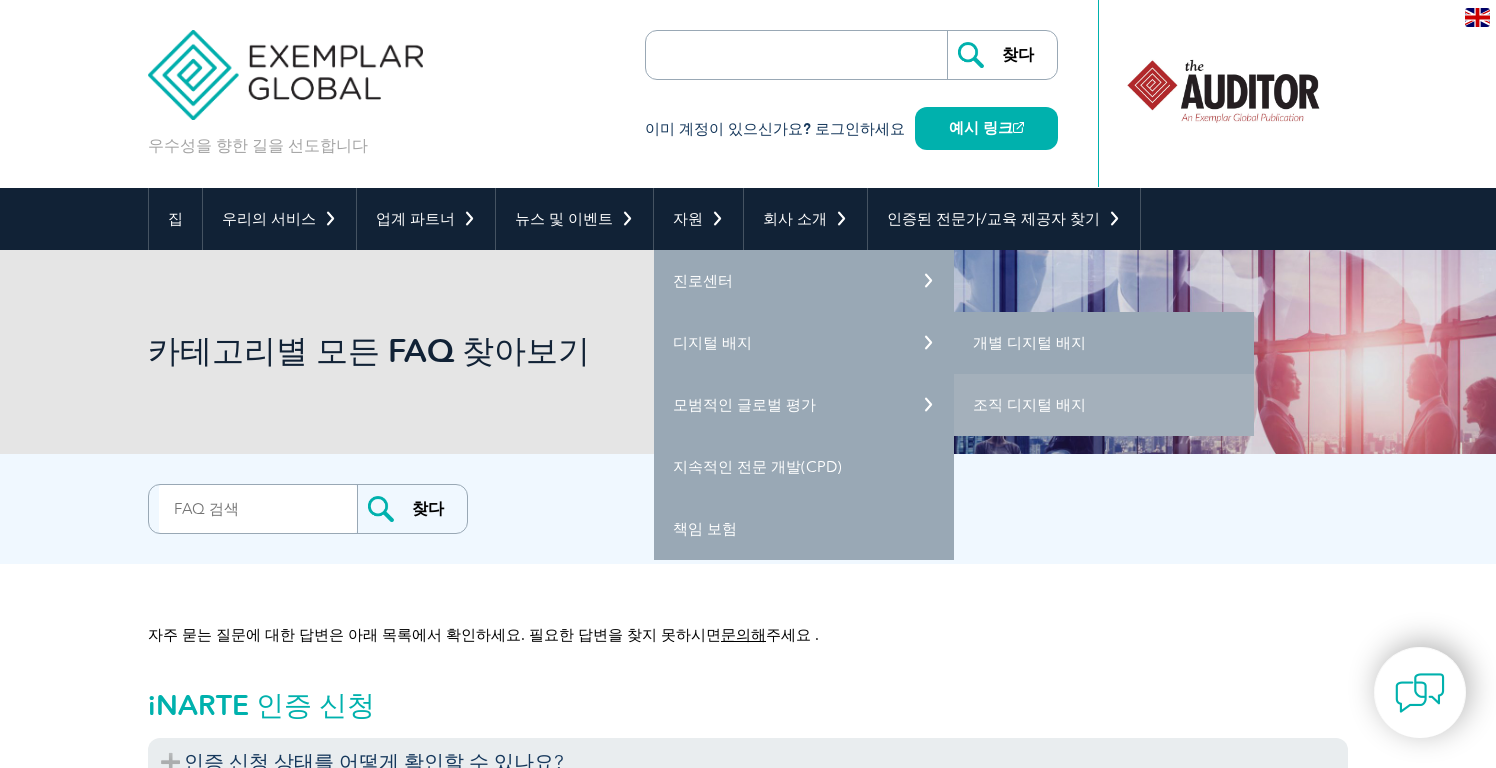 click on "개별 디지털 배지" at bounding box center (1029, 343) 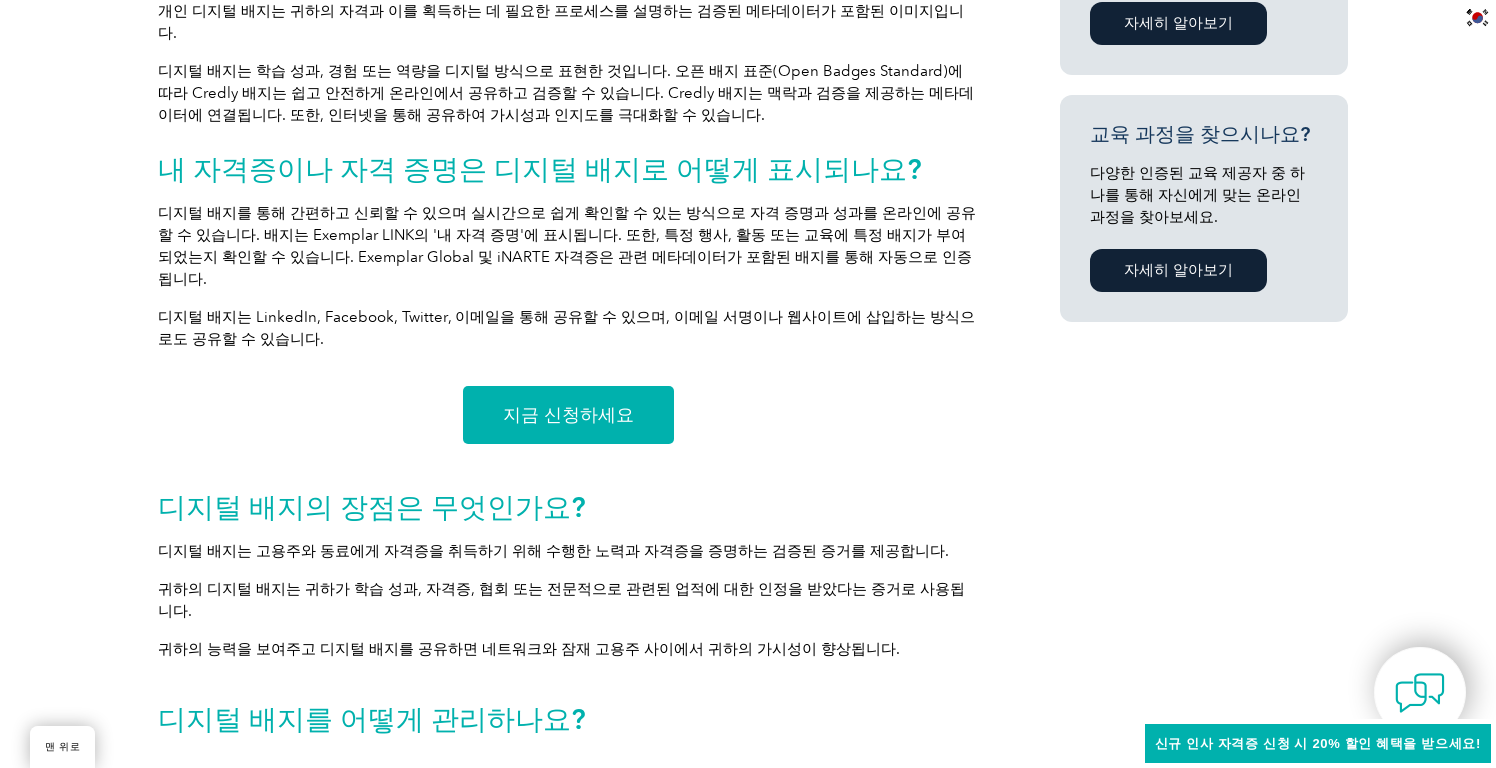scroll, scrollTop: 1332, scrollLeft: 0, axis: vertical 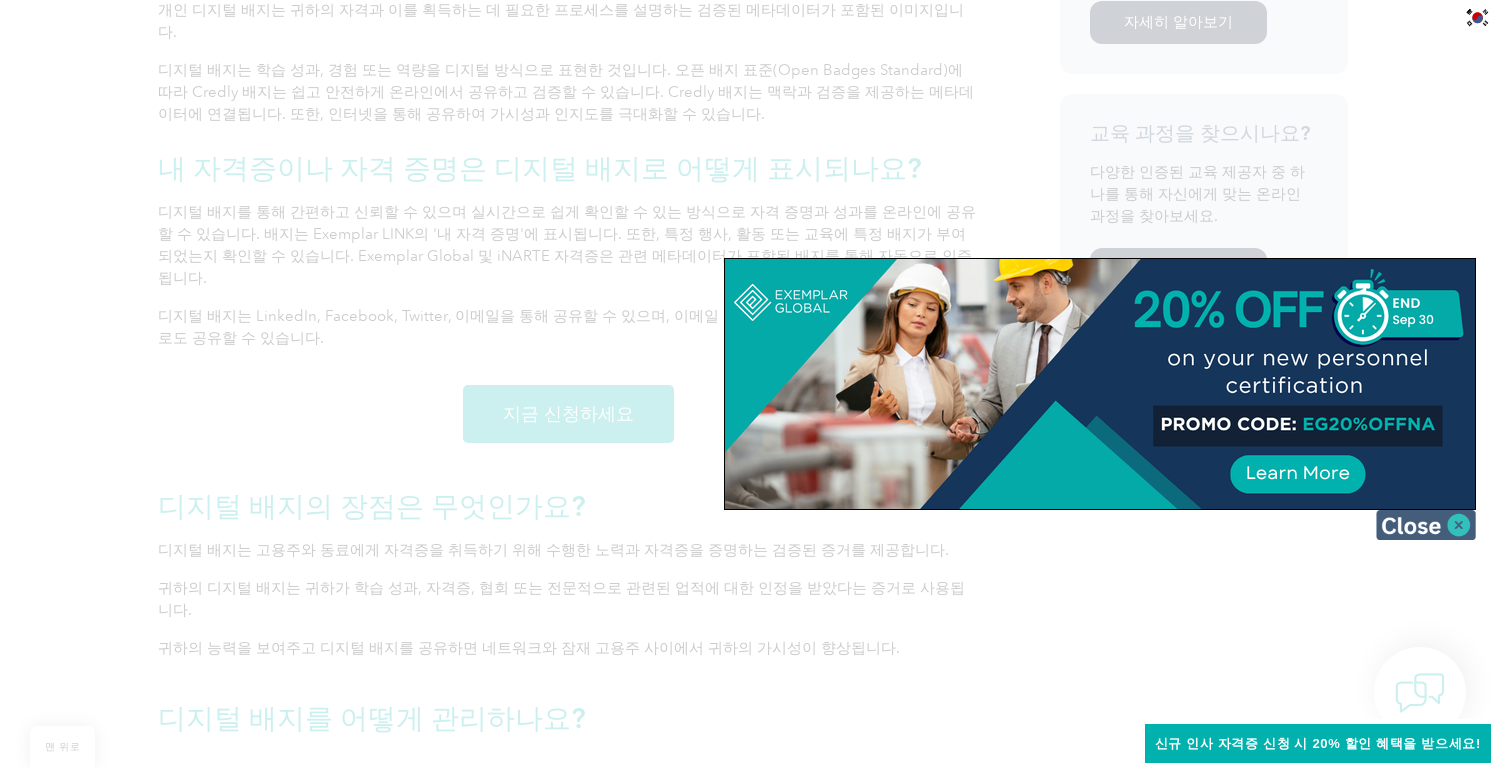 click at bounding box center [1426, 525] 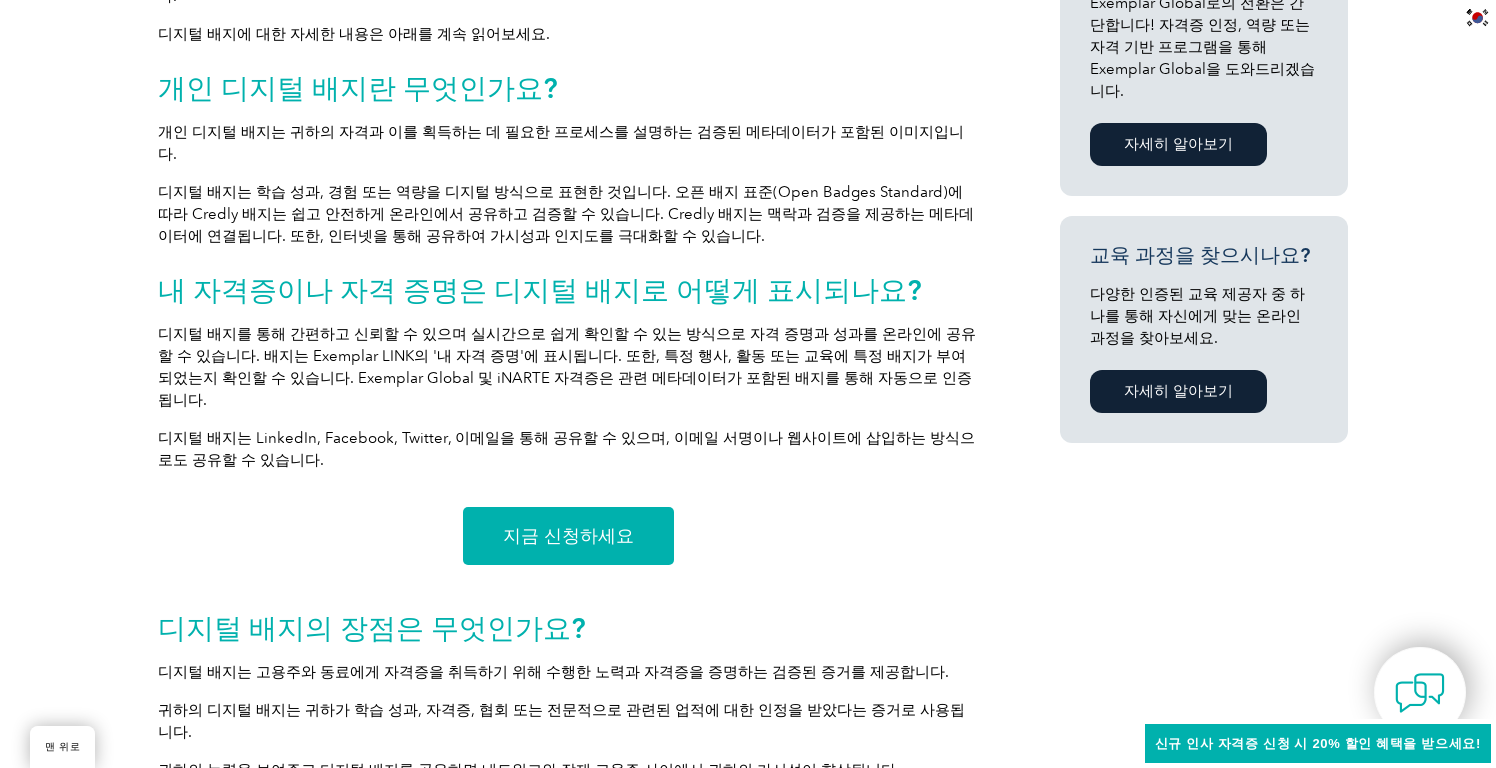 scroll, scrollTop: 1216, scrollLeft: 0, axis: vertical 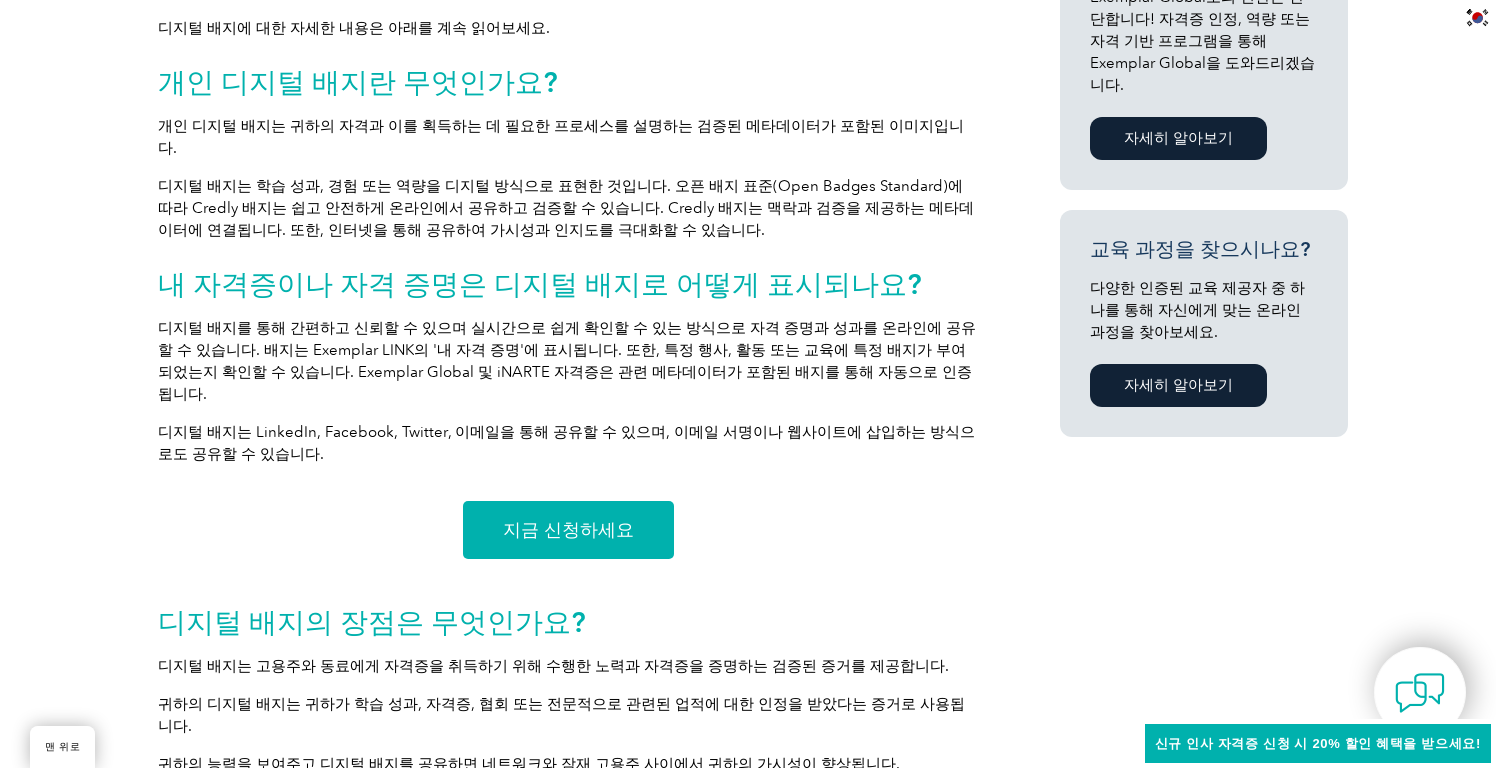 click on "지금 신청하세요" at bounding box center [568, 530] 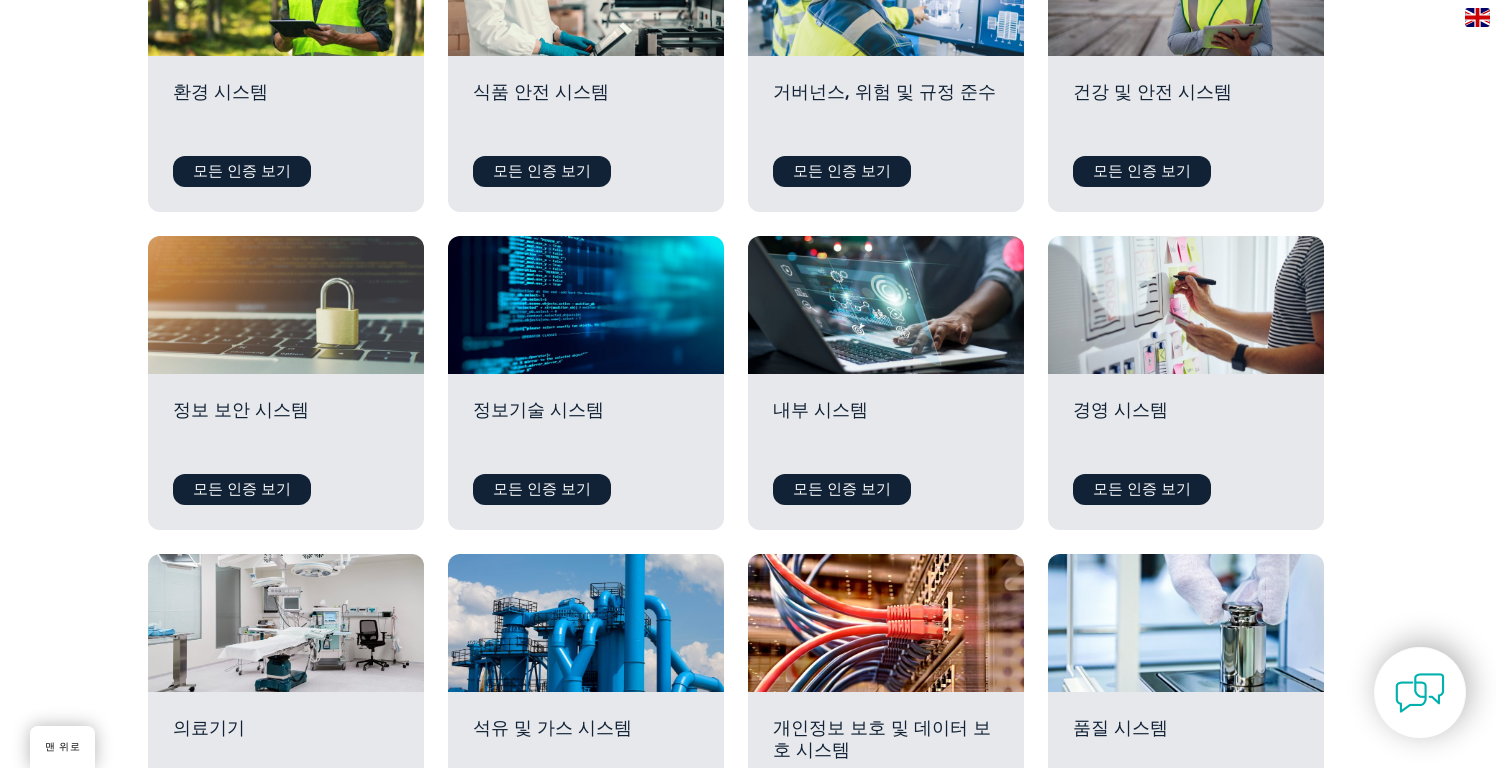 scroll, scrollTop: 807, scrollLeft: 0, axis: vertical 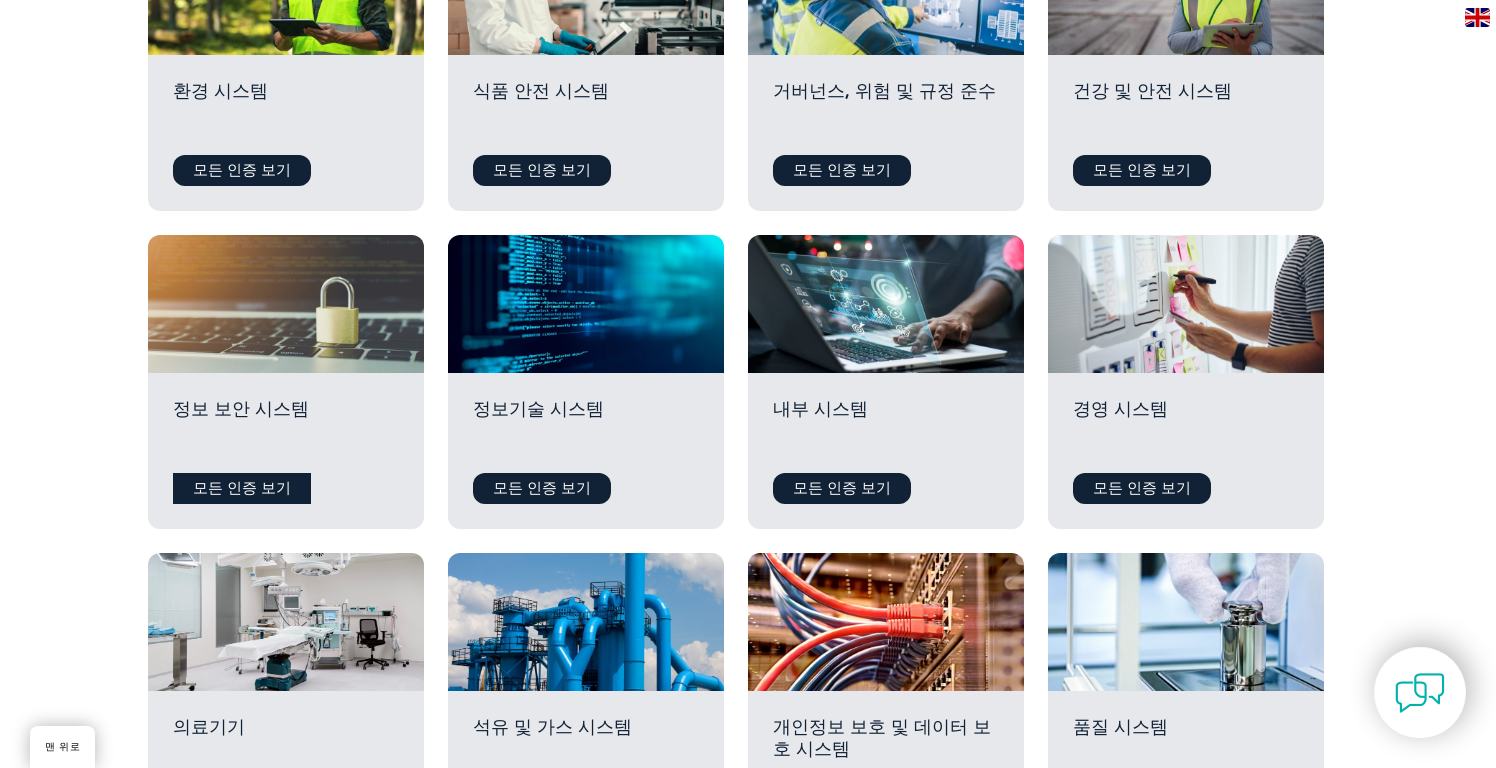 click on "모든 인증 보기" at bounding box center (242, 488) 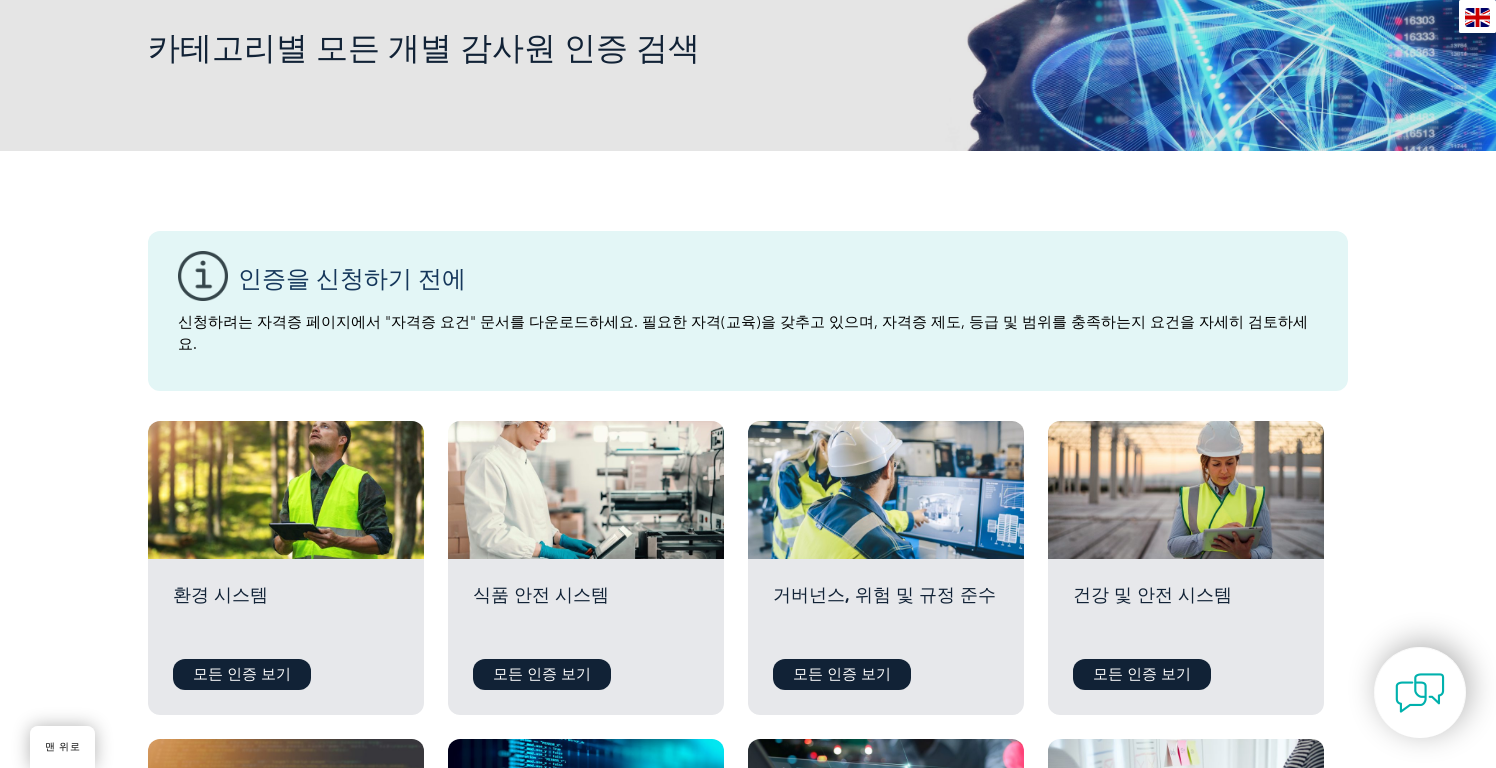 scroll, scrollTop: 0, scrollLeft: 0, axis: both 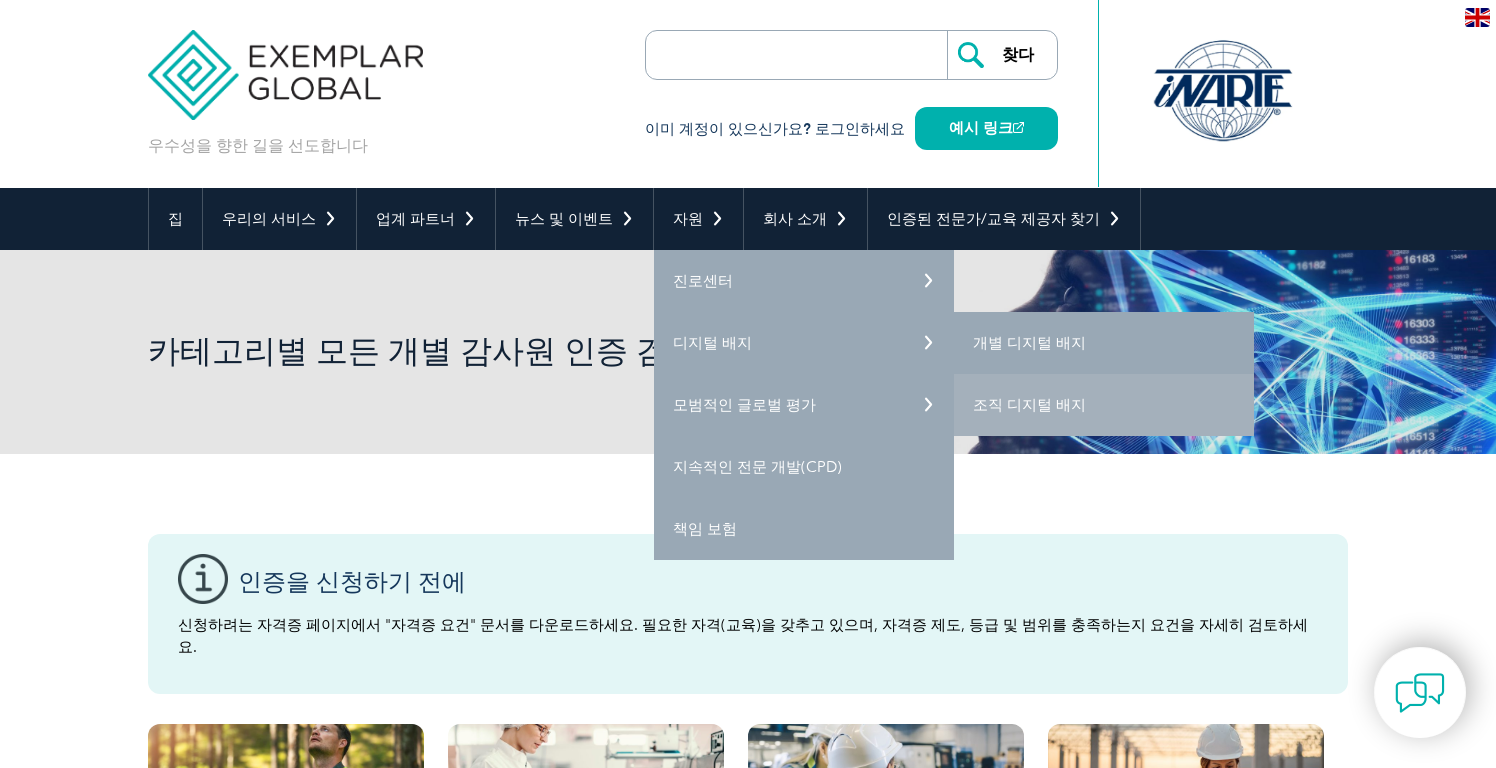 click on "개별 디지털 배지" at bounding box center (1029, 343) 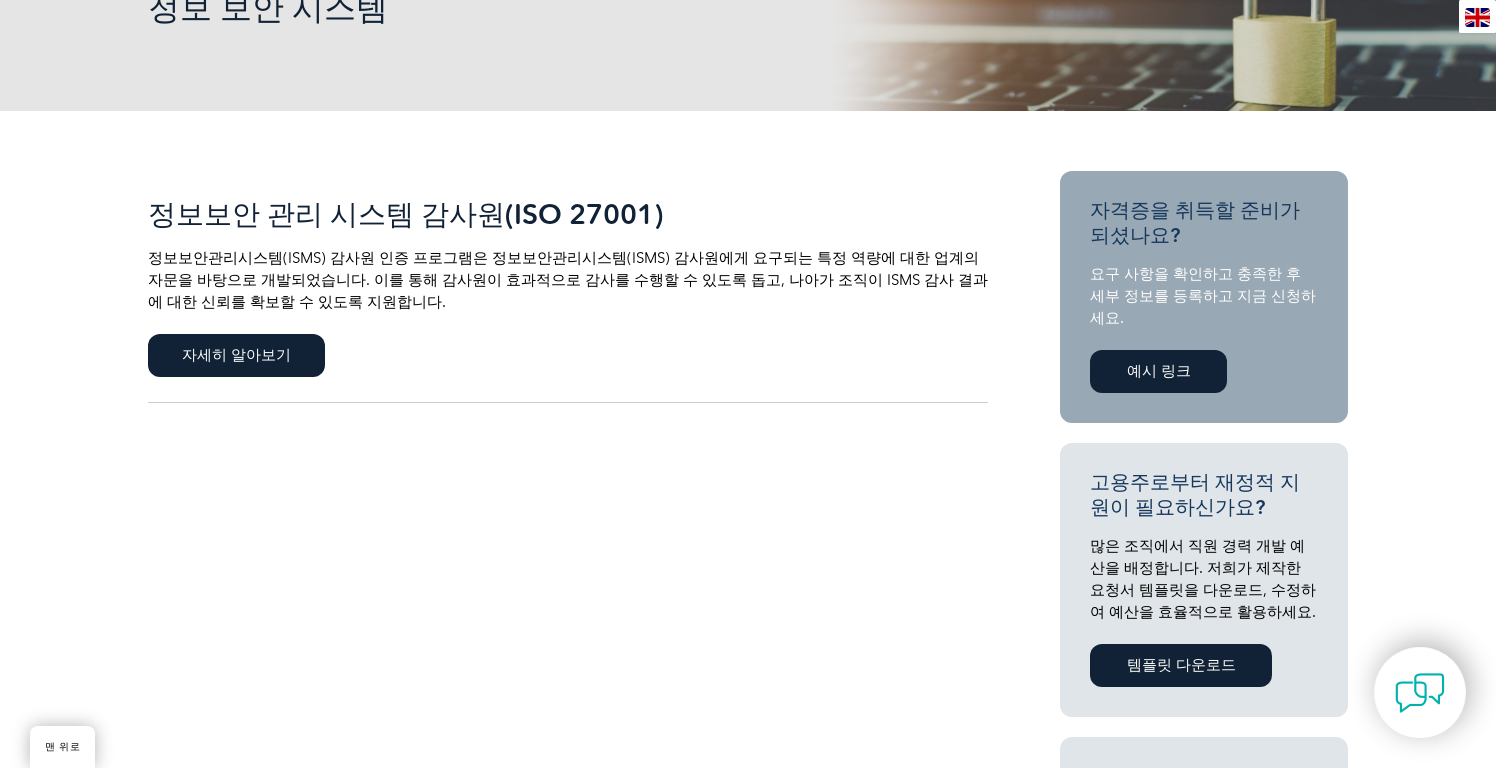 scroll, scrollTop: 347, scrollLeft: 0, axis: vertical 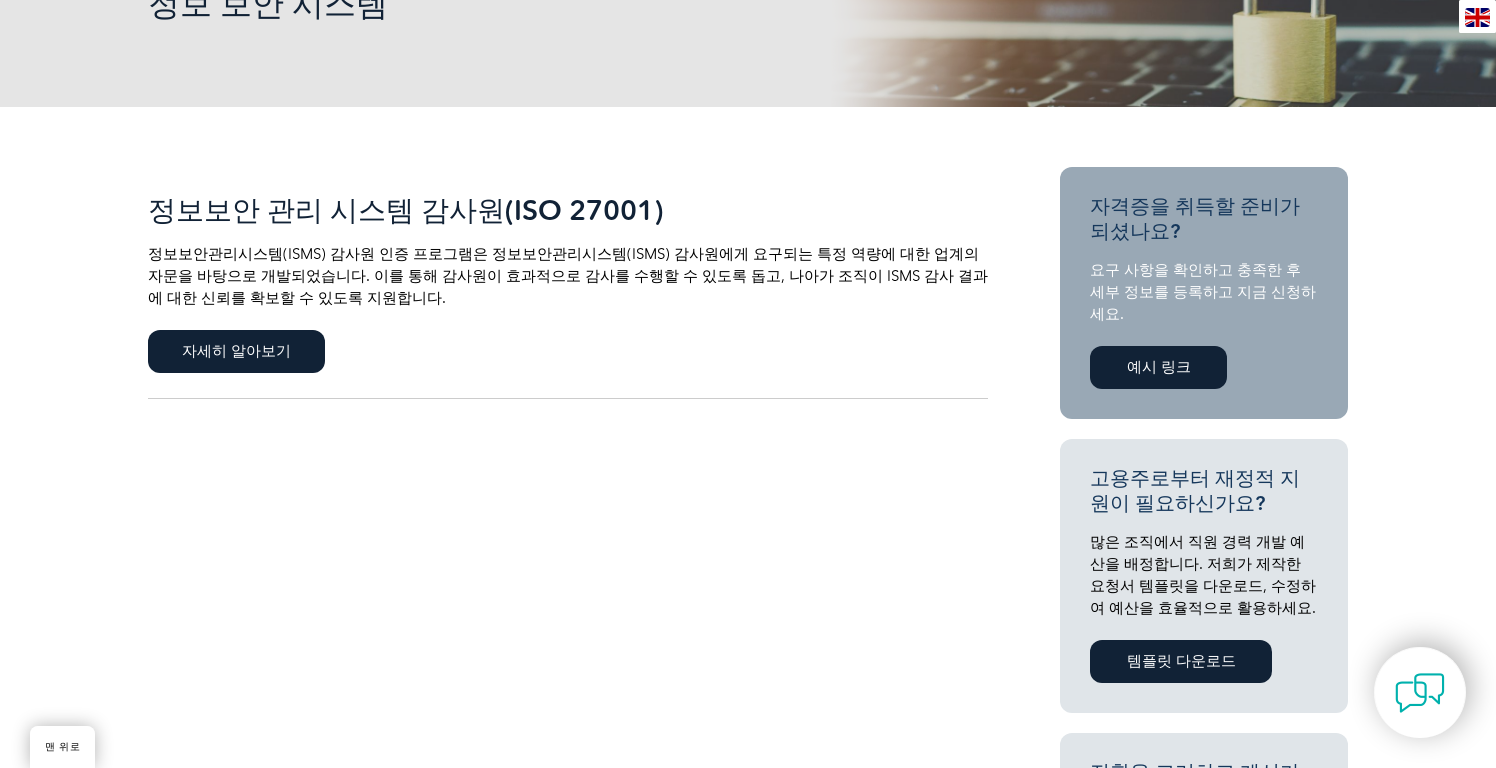 click on "예시 링크" at bounding box center [1158, 367] 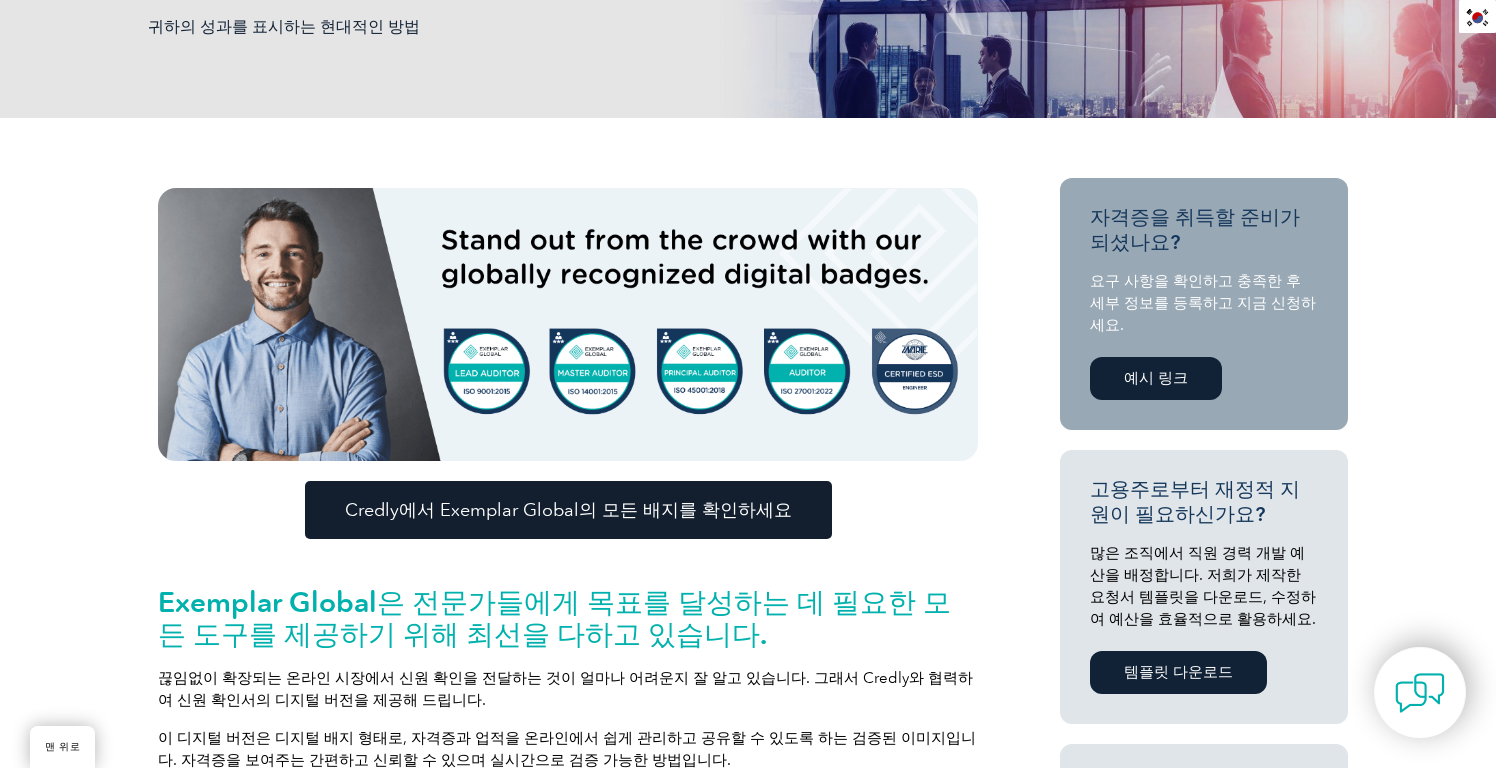 scroll, scrollTop: 370, scrollLeft: 0, axis: vertical 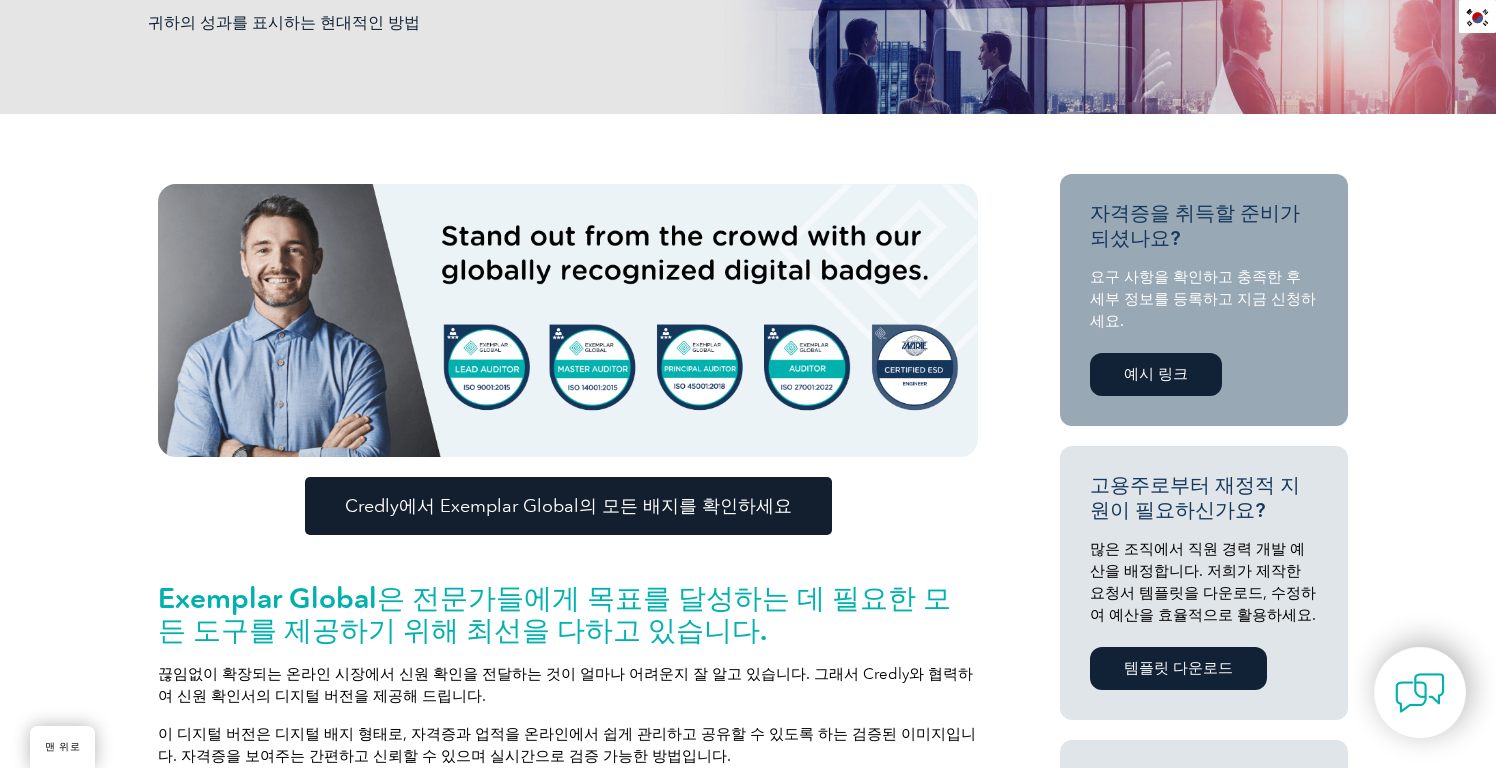click on "Credly에서 Exemplar Global의 모든 배지를 확인하세요" at bounding box center (568, 506) 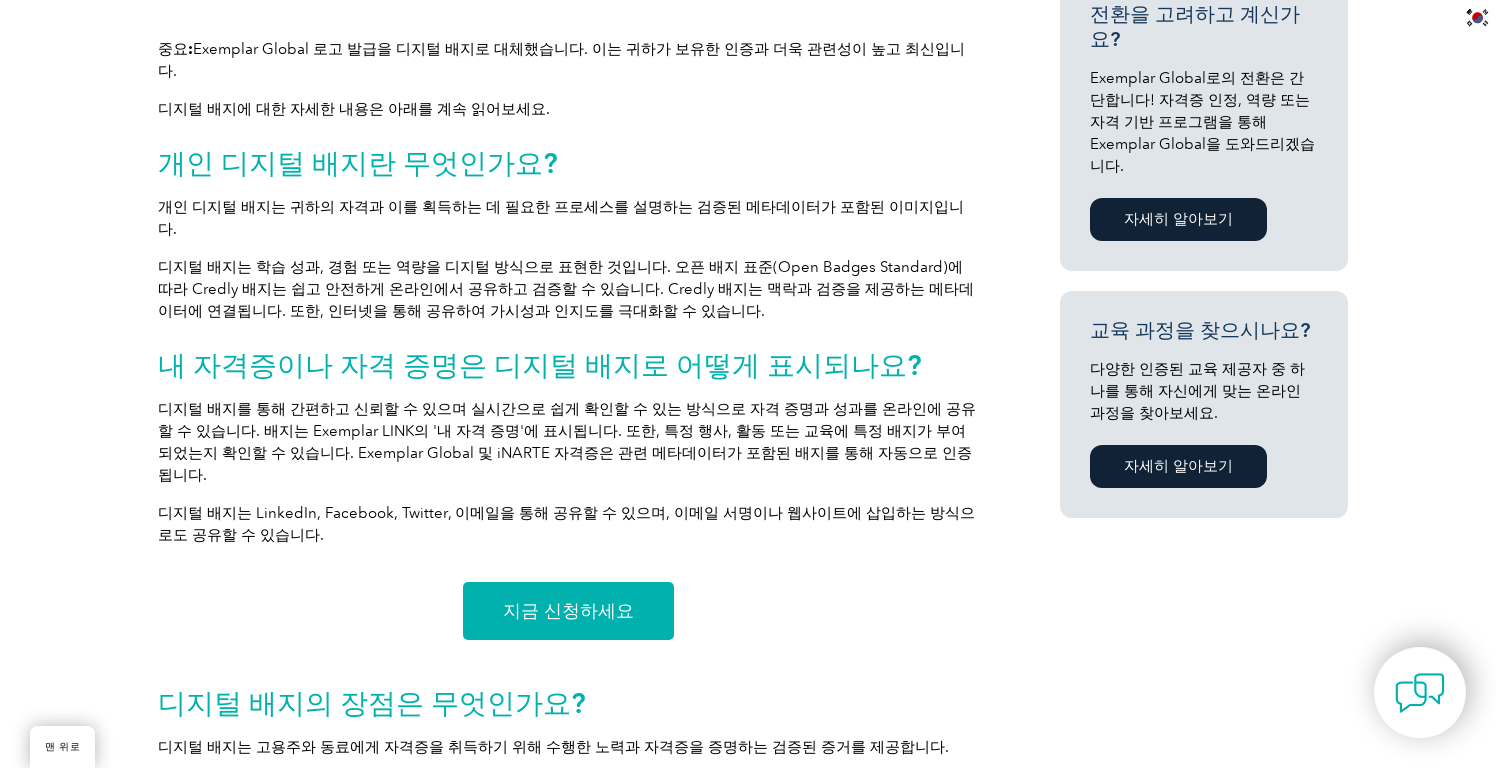 scroll, scrollTop: 1139, scrollLeft: 0, axis: vertical 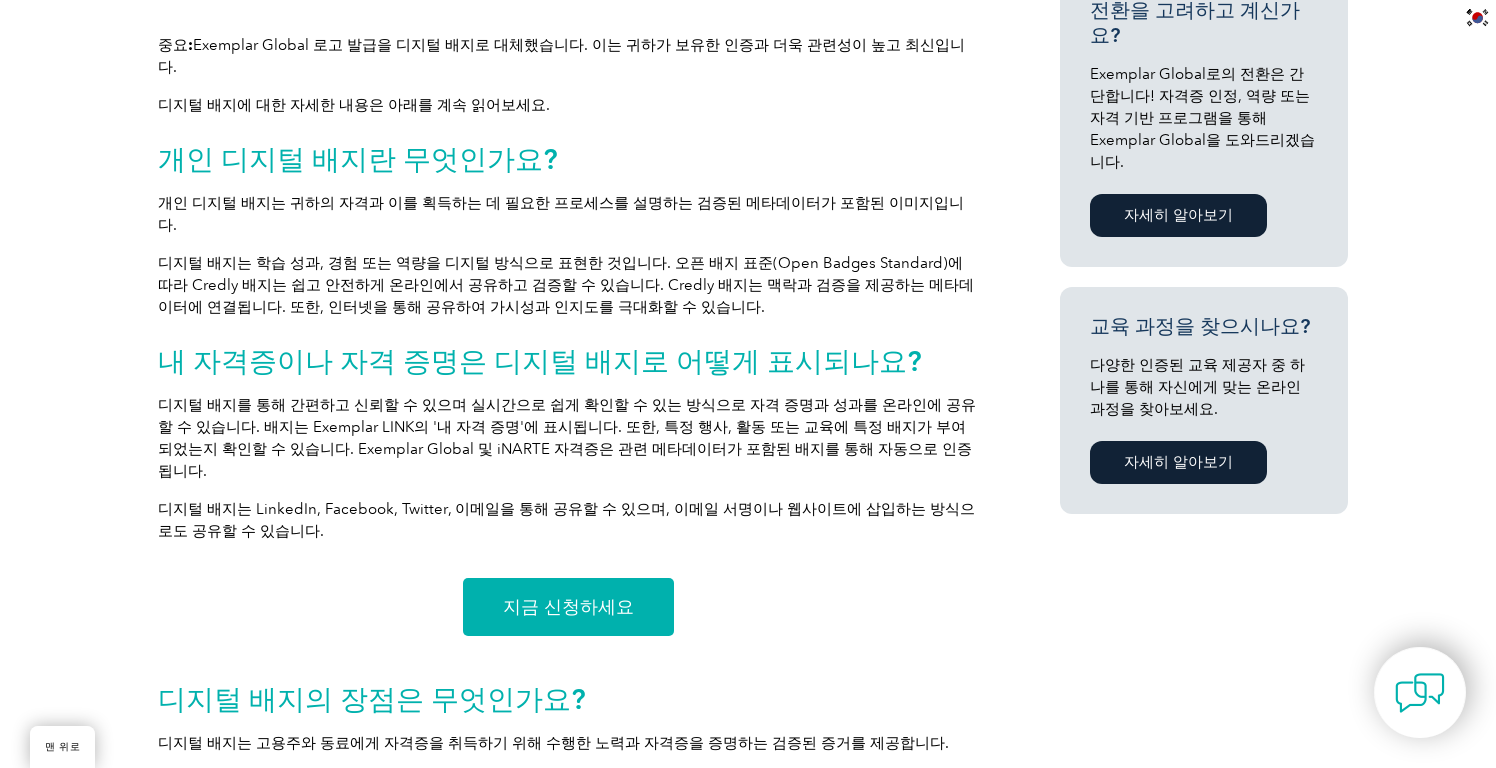 click on "지금 신청하세요" at bounding box center (568, 607) 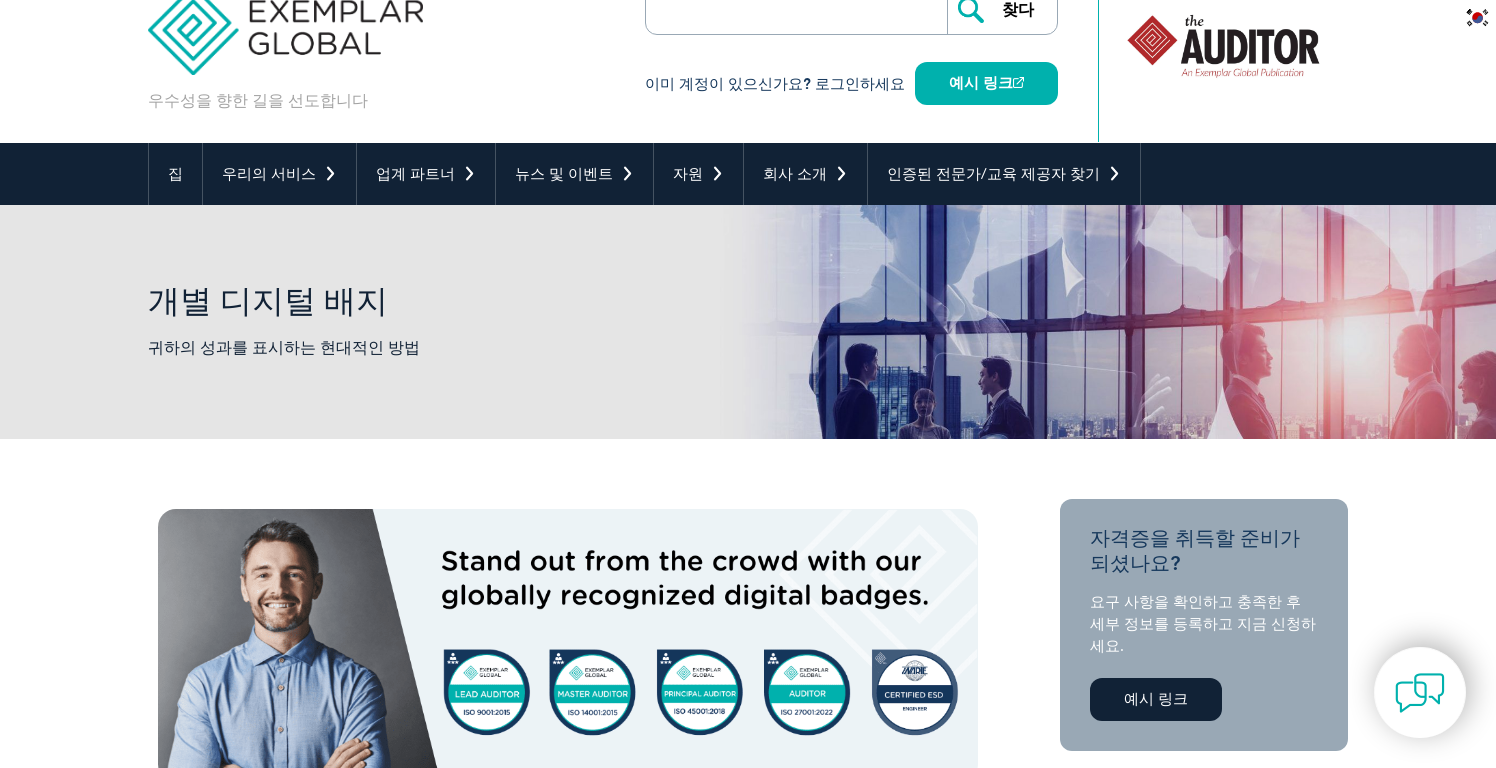 scroll, scrollTop: 0, scrollLeft: 0, axis: both 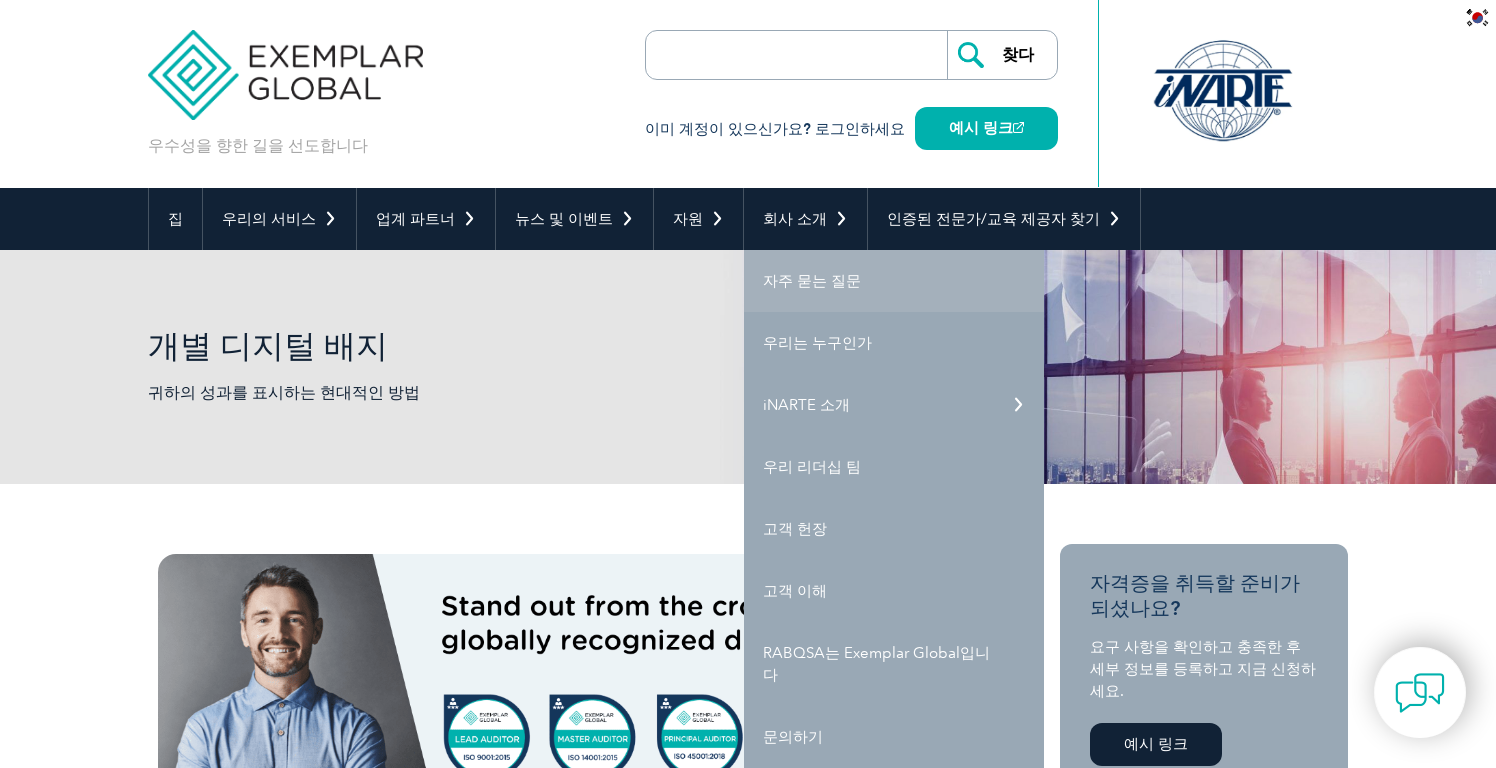 click on "자주 묻는 질문" at bounding box center [812, 281] 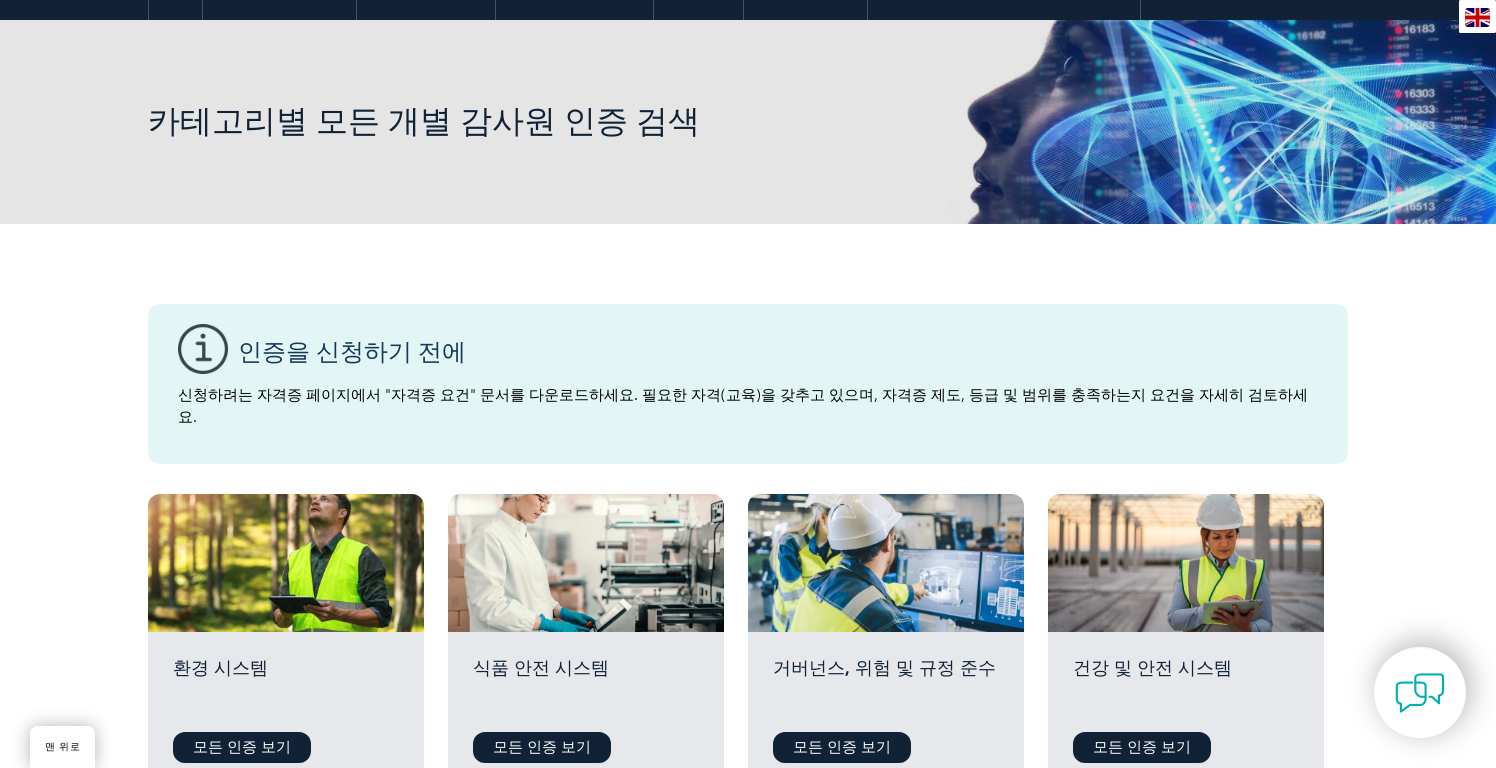 scroll, scrollTop: 231, scrollLeft: 0, axis: vertical 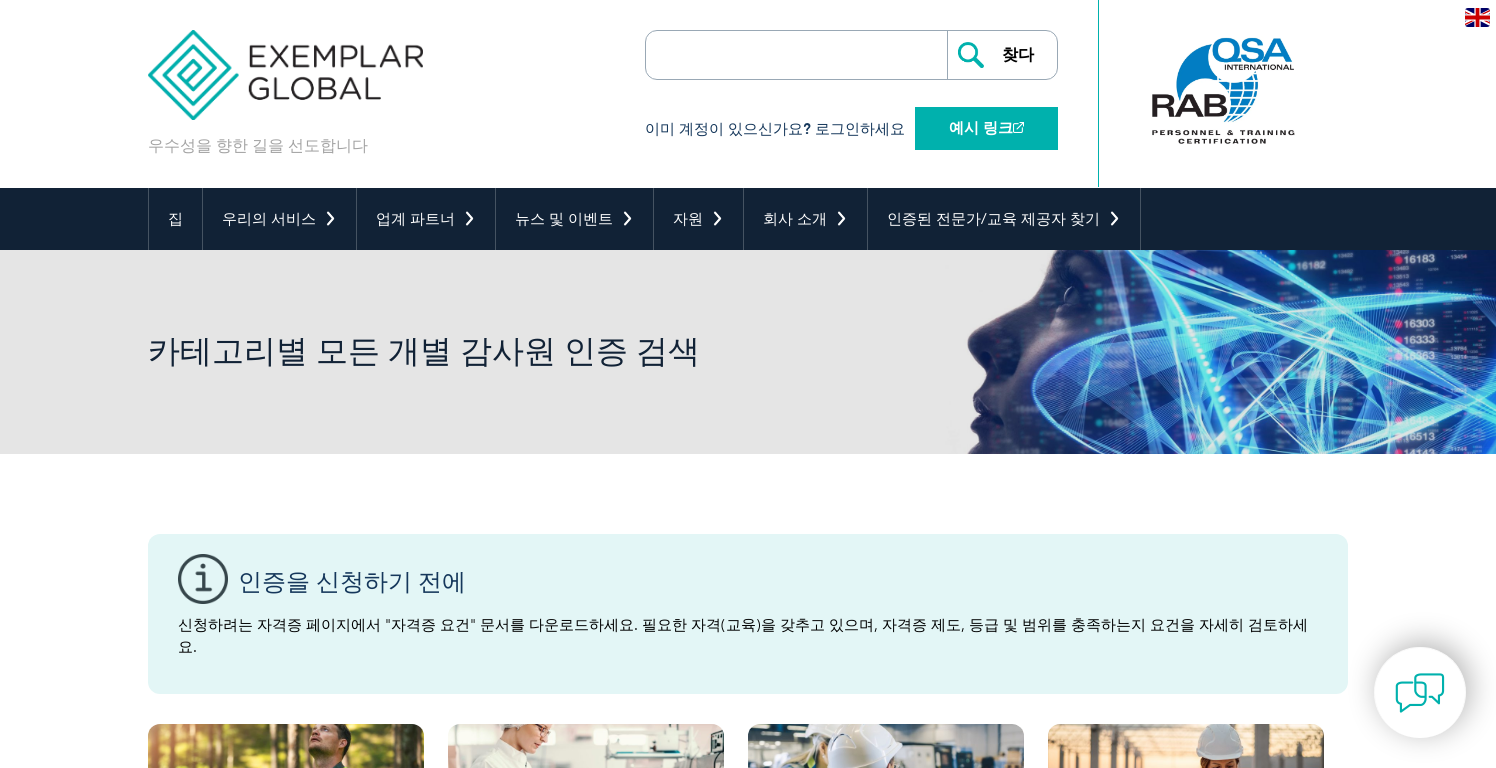 click on "예시 링크" at bounding box center [981, 128] 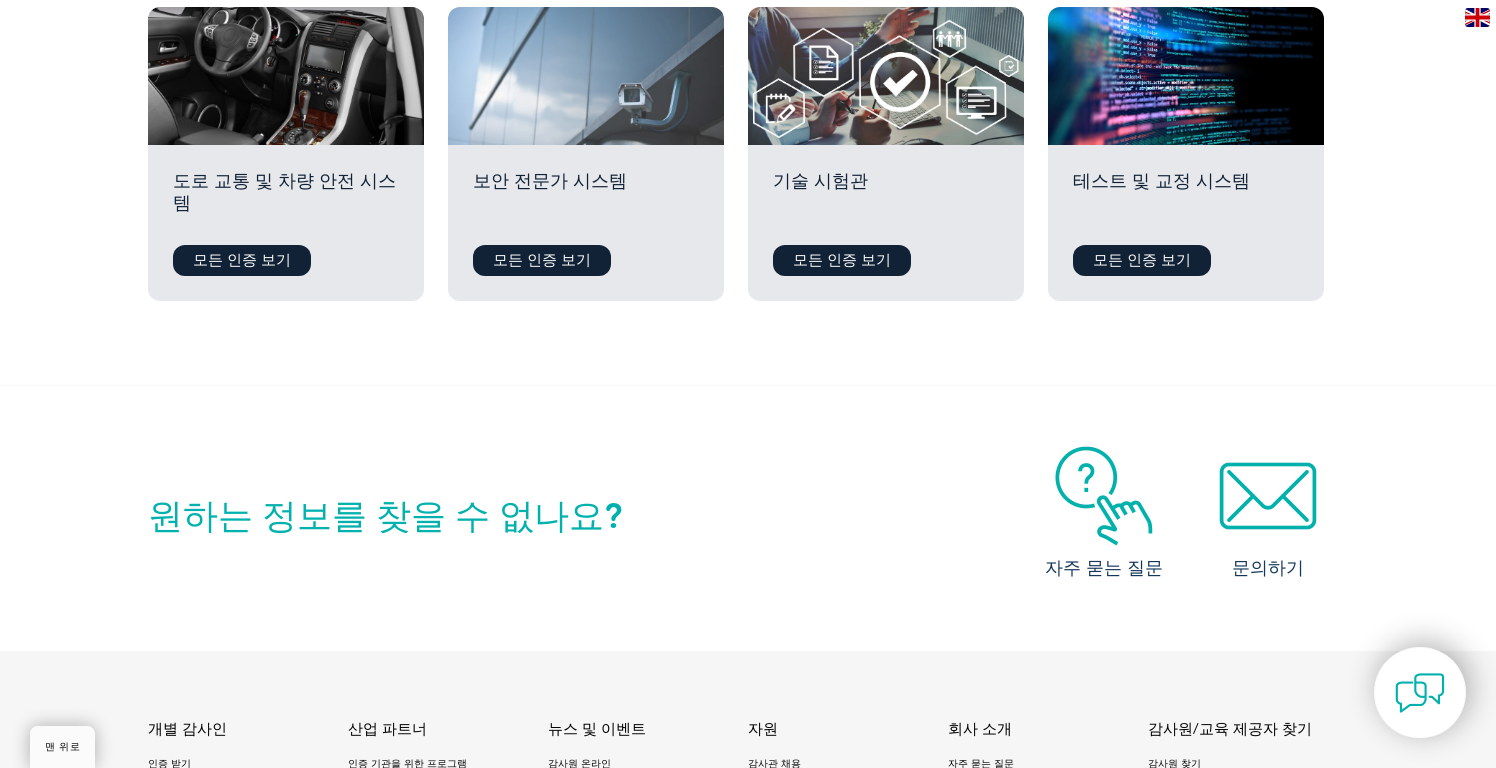 scroll, scrollTop: 2031, scrollLeft: 0, axis: vertical 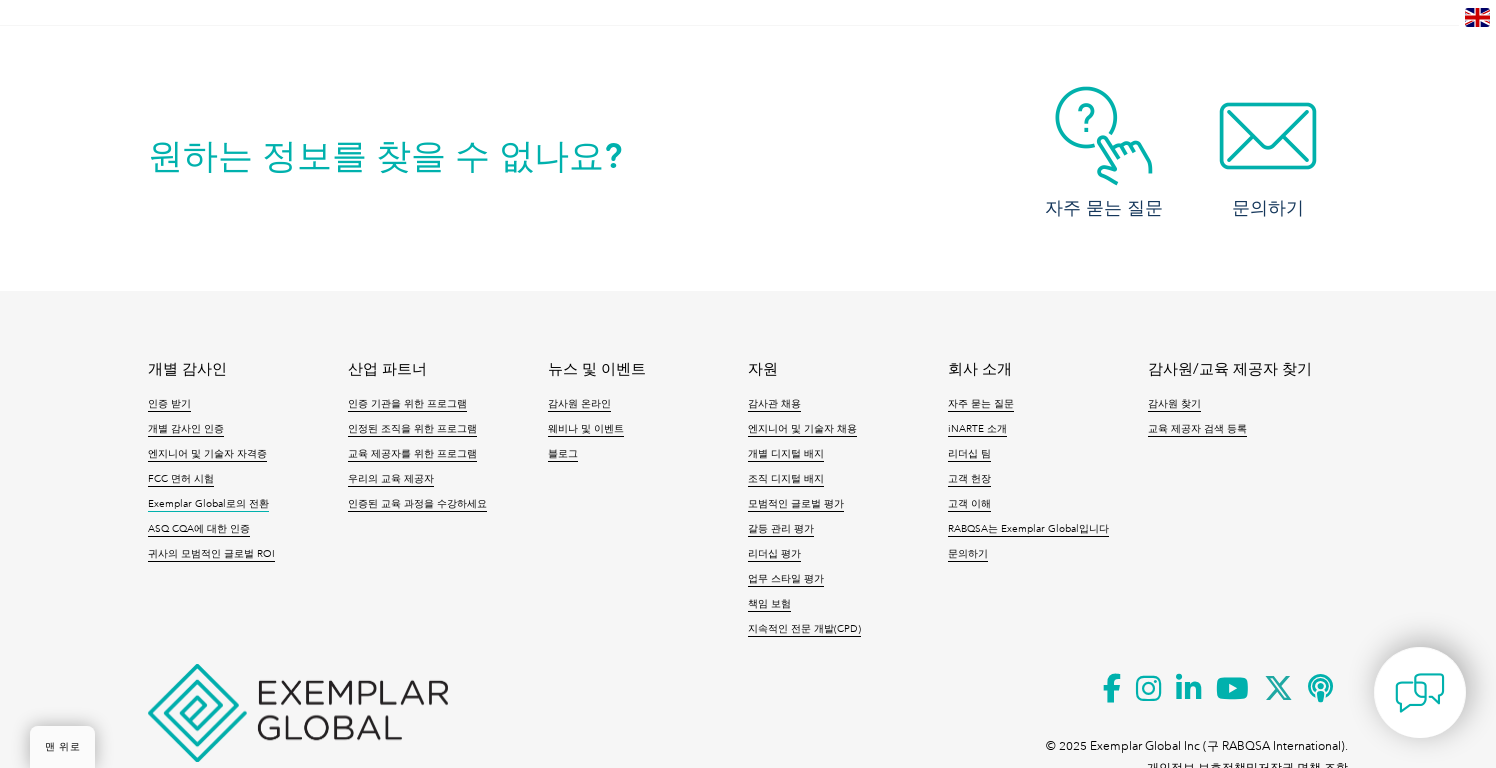 click on "Exemplar Global로의 전환" at bounding box center (208, 504) 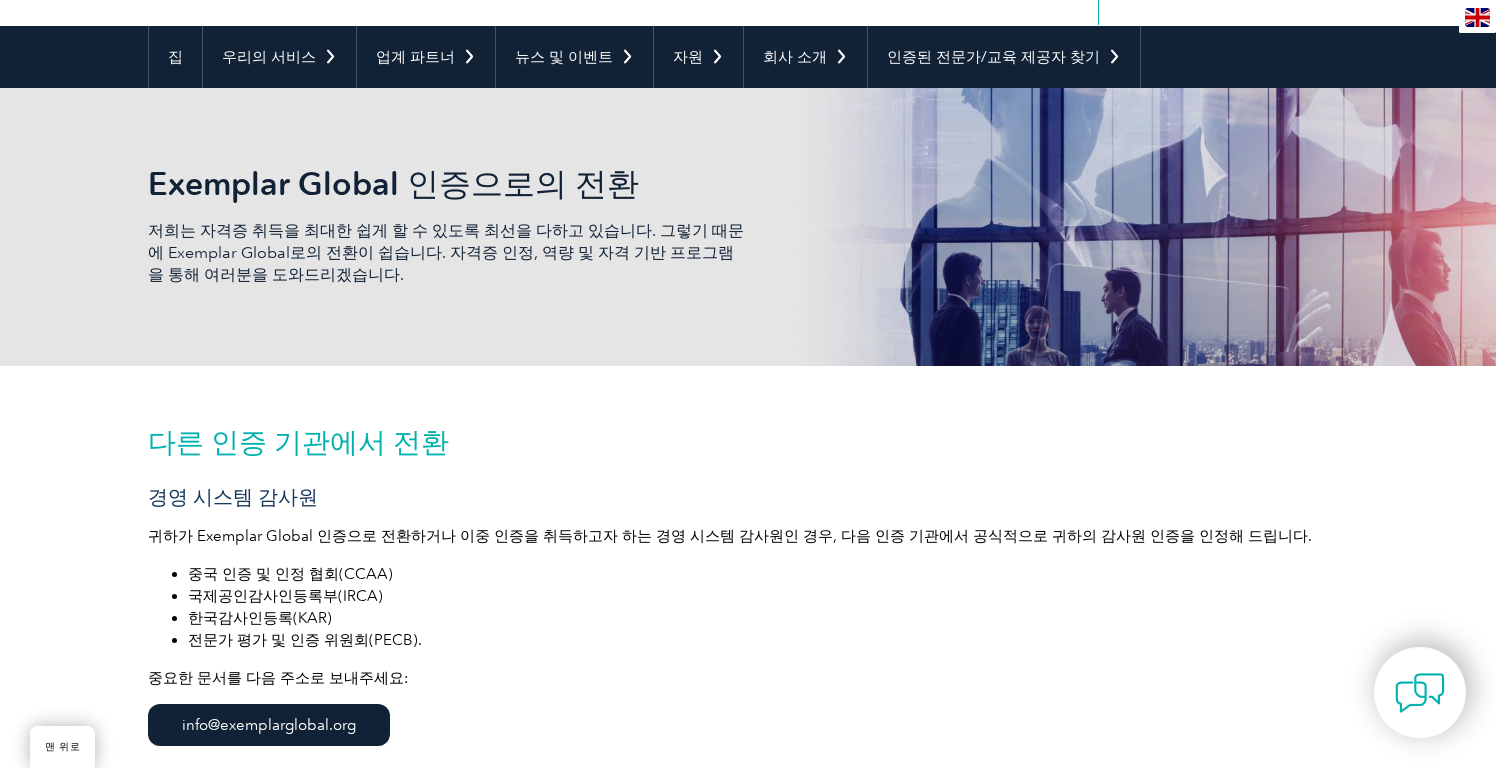scroll, scrollTop: 0, scrollLeft: 0, axis: both 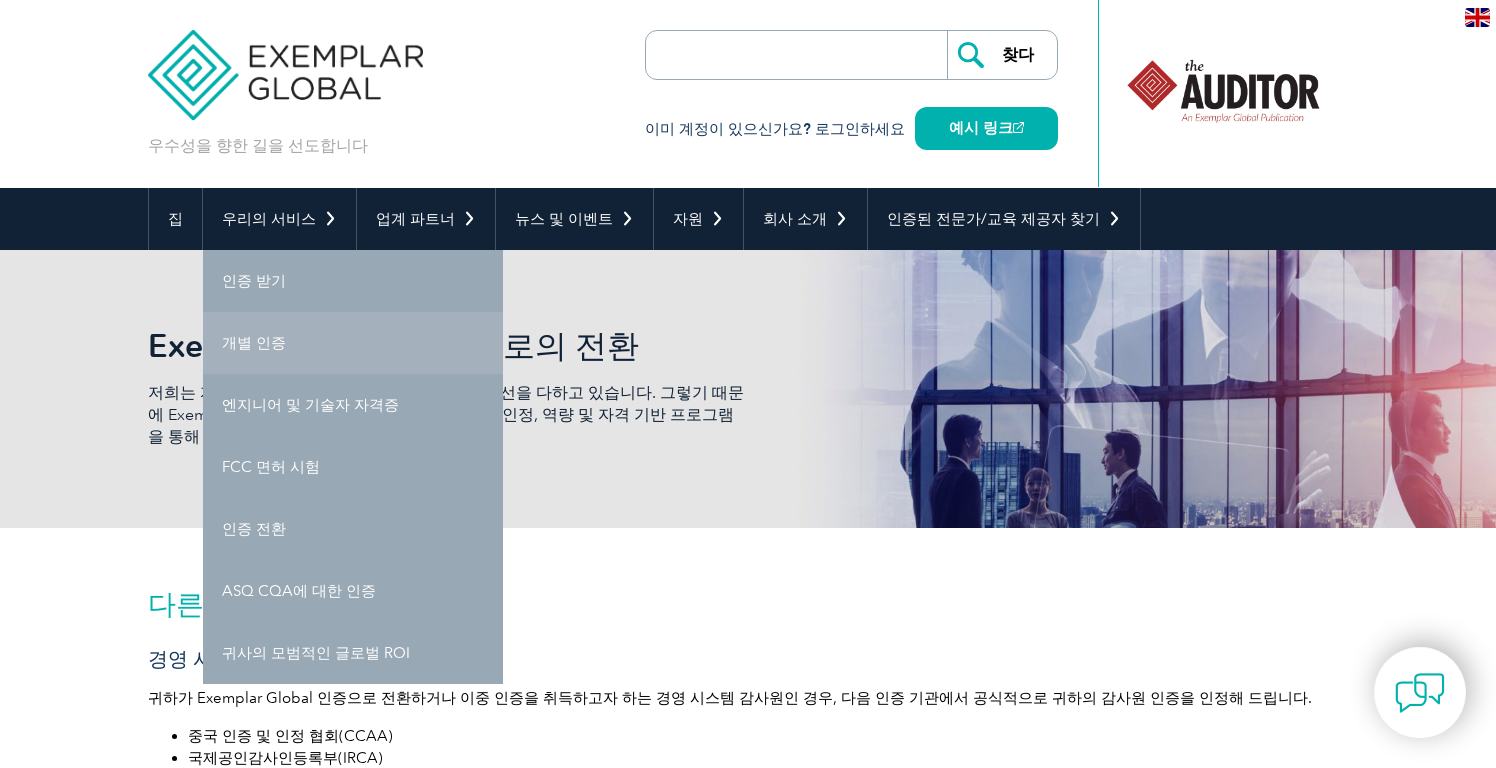 click on "개별 인증" at bounding box center [353, 343] 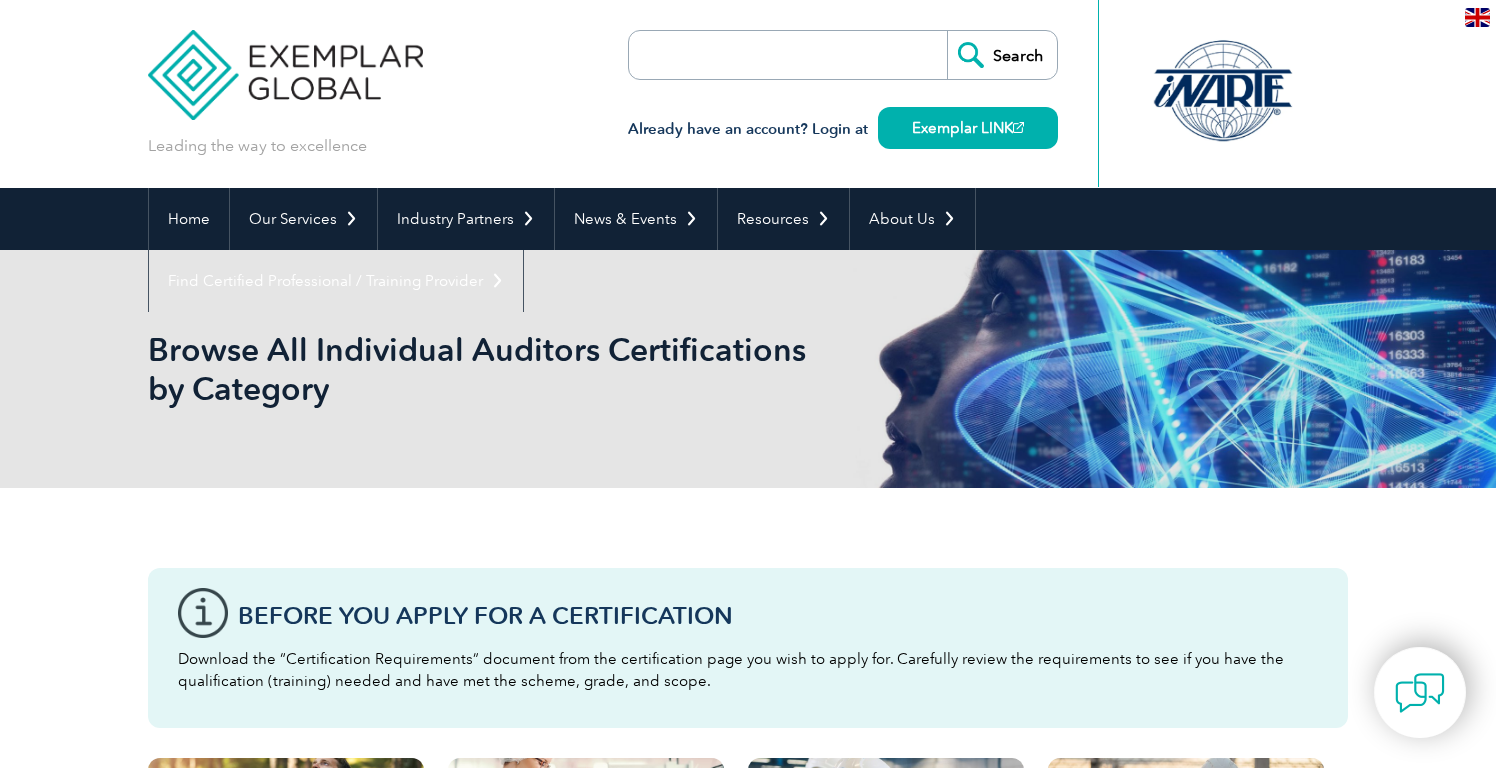 scroll, scrollTop: 0, scrollLeft: 0, axis: both 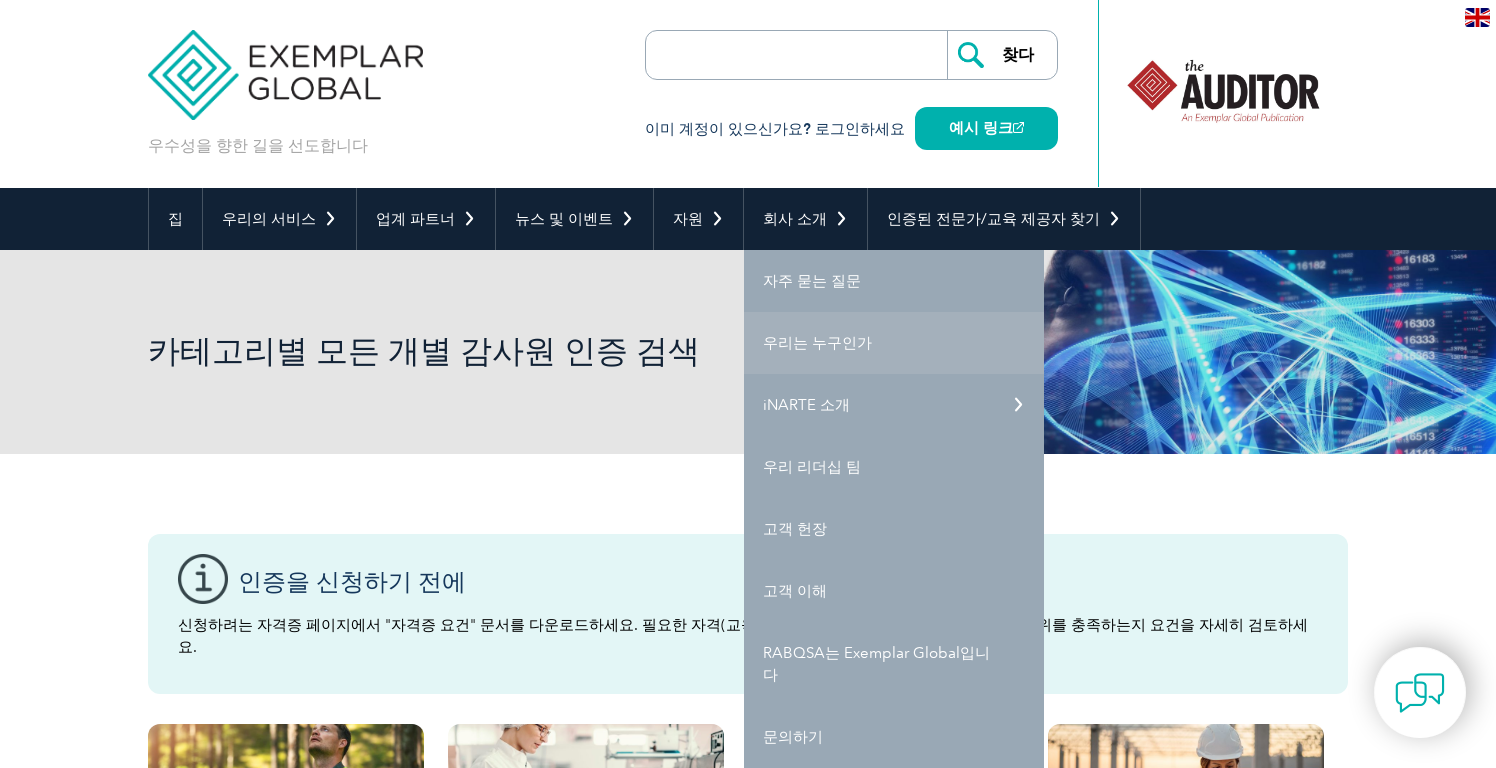 click on "우리는 누구인가" at bounding box center [817, 343] 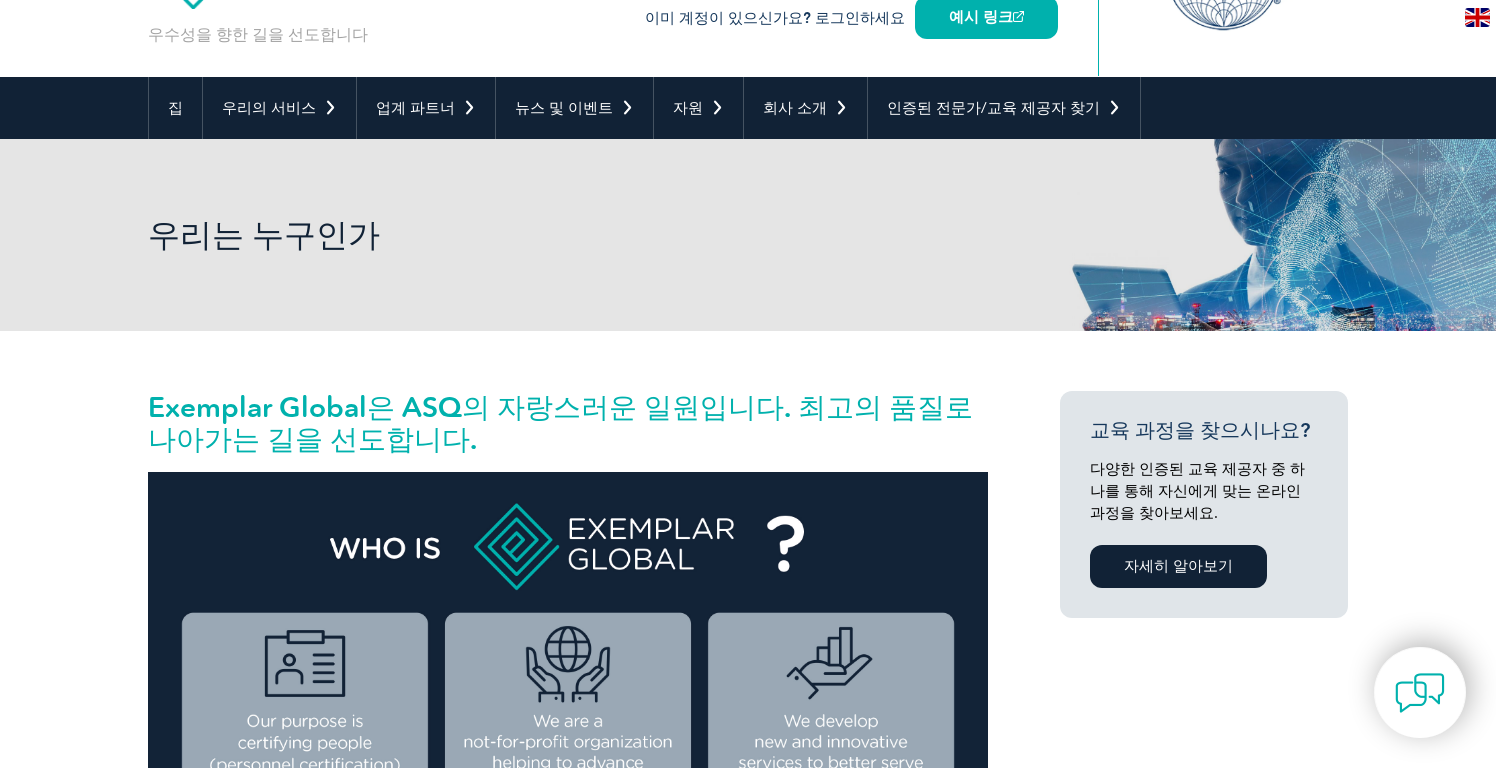 scroll, scrollTop: 0, scrollLeft: 0, axis: both 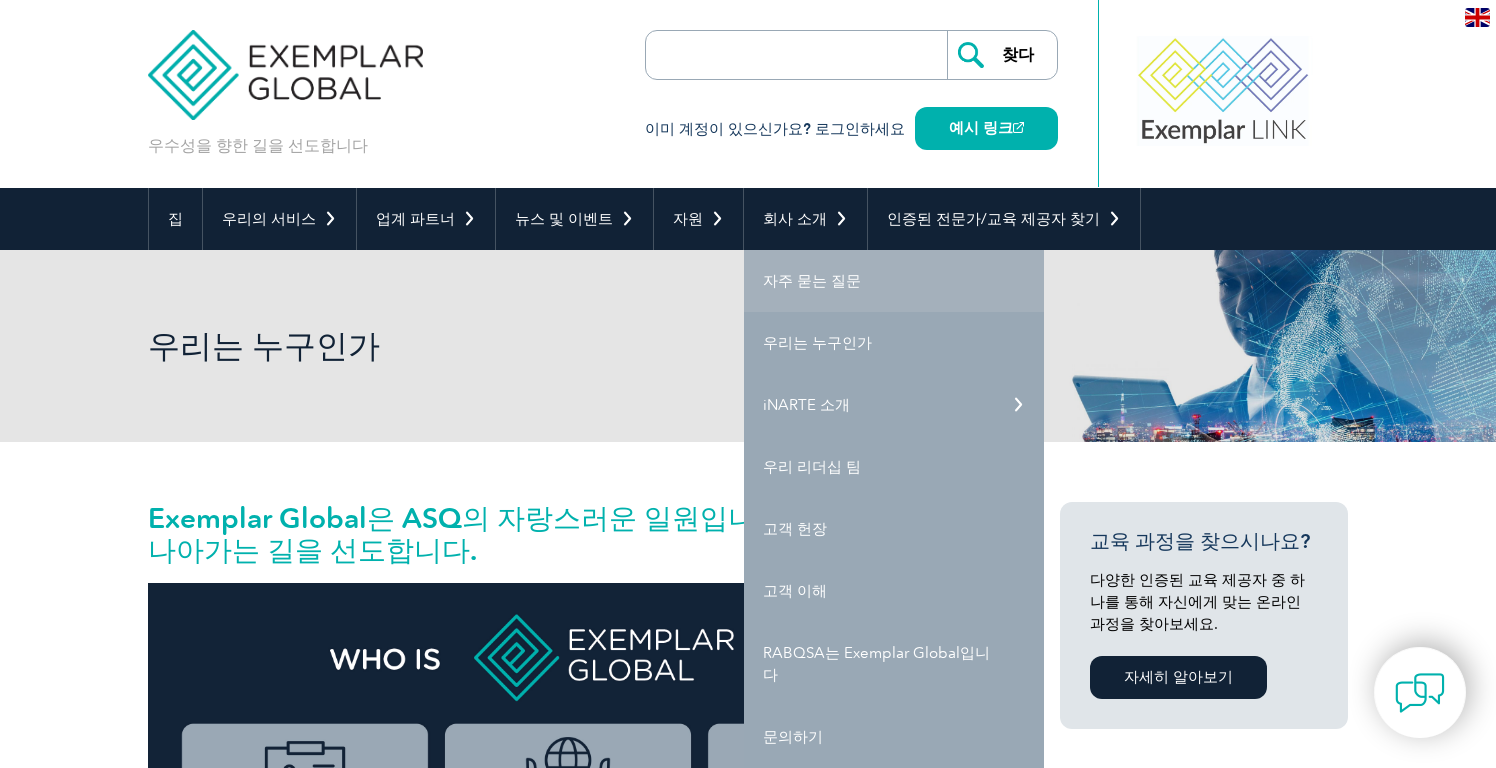 click on "자주 묻는 질문" at bounding box center [812, 281] 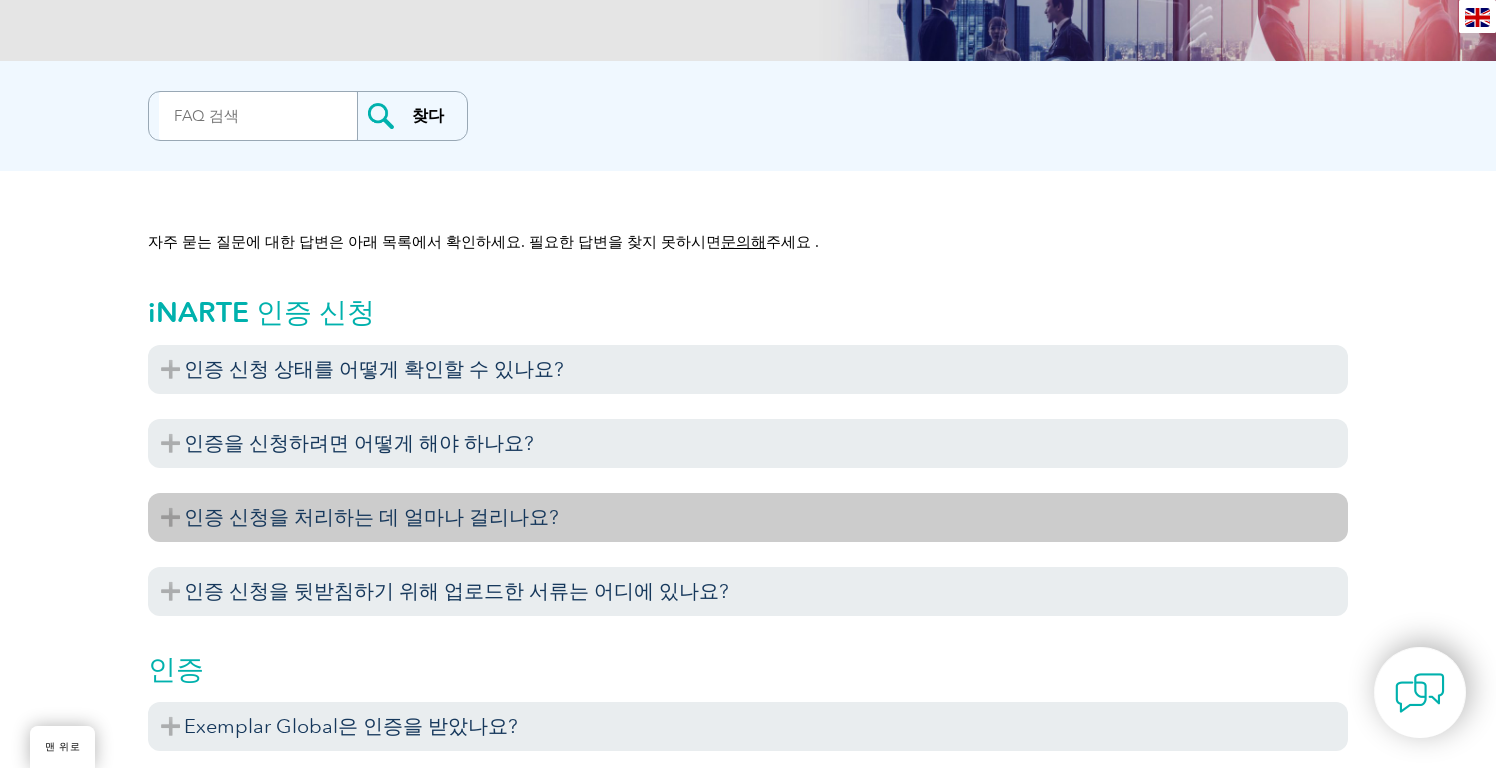 scroll, scrollTop: 395, scrollLeft: 0, axis: vertical 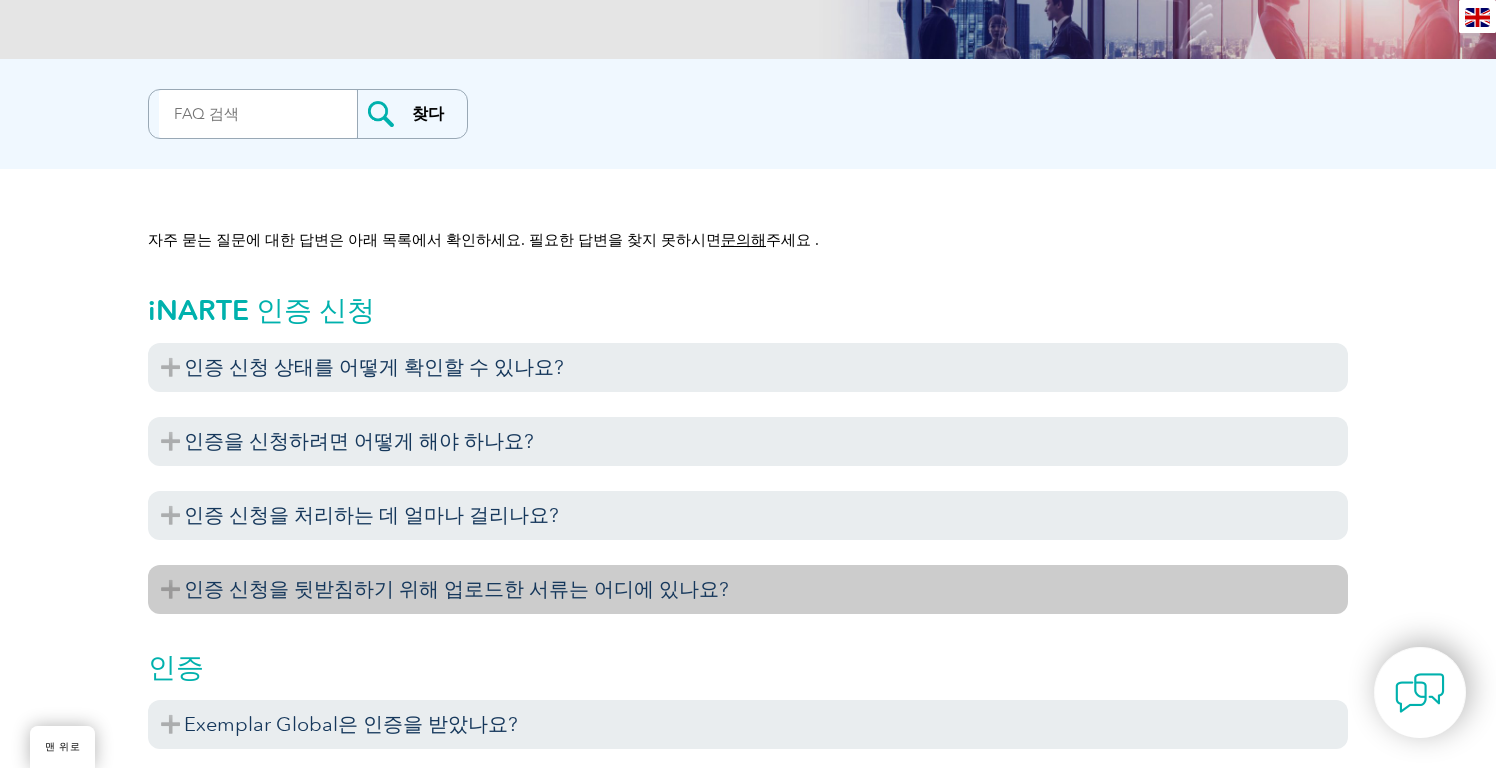 click on "인증 신청을 뒷받침하기 위해 업로드한 서류는 어디에 있나요?" at bounding box center (456, 589) 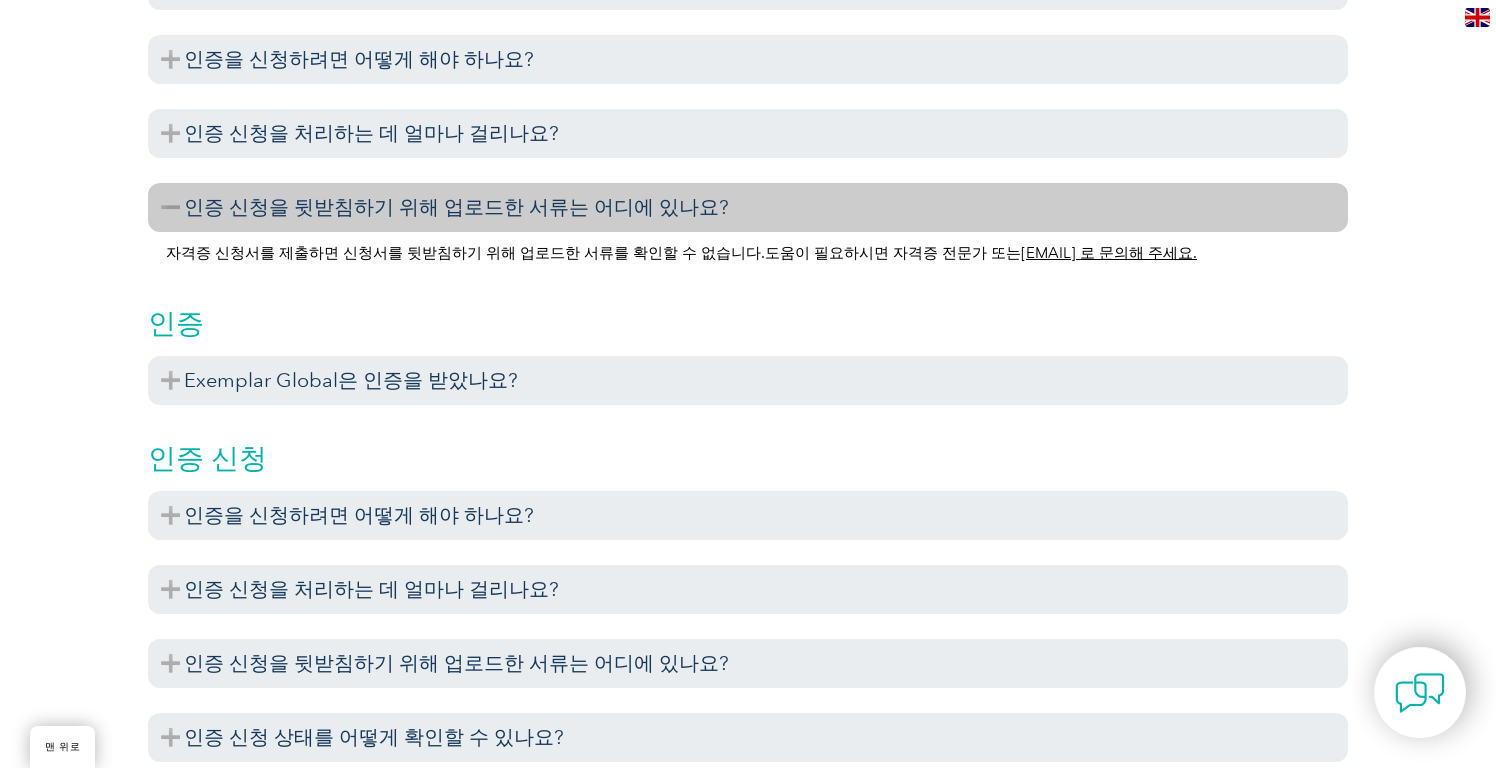 scroll, scrollTop: 782, scrollLeft: 0, axis: vertical 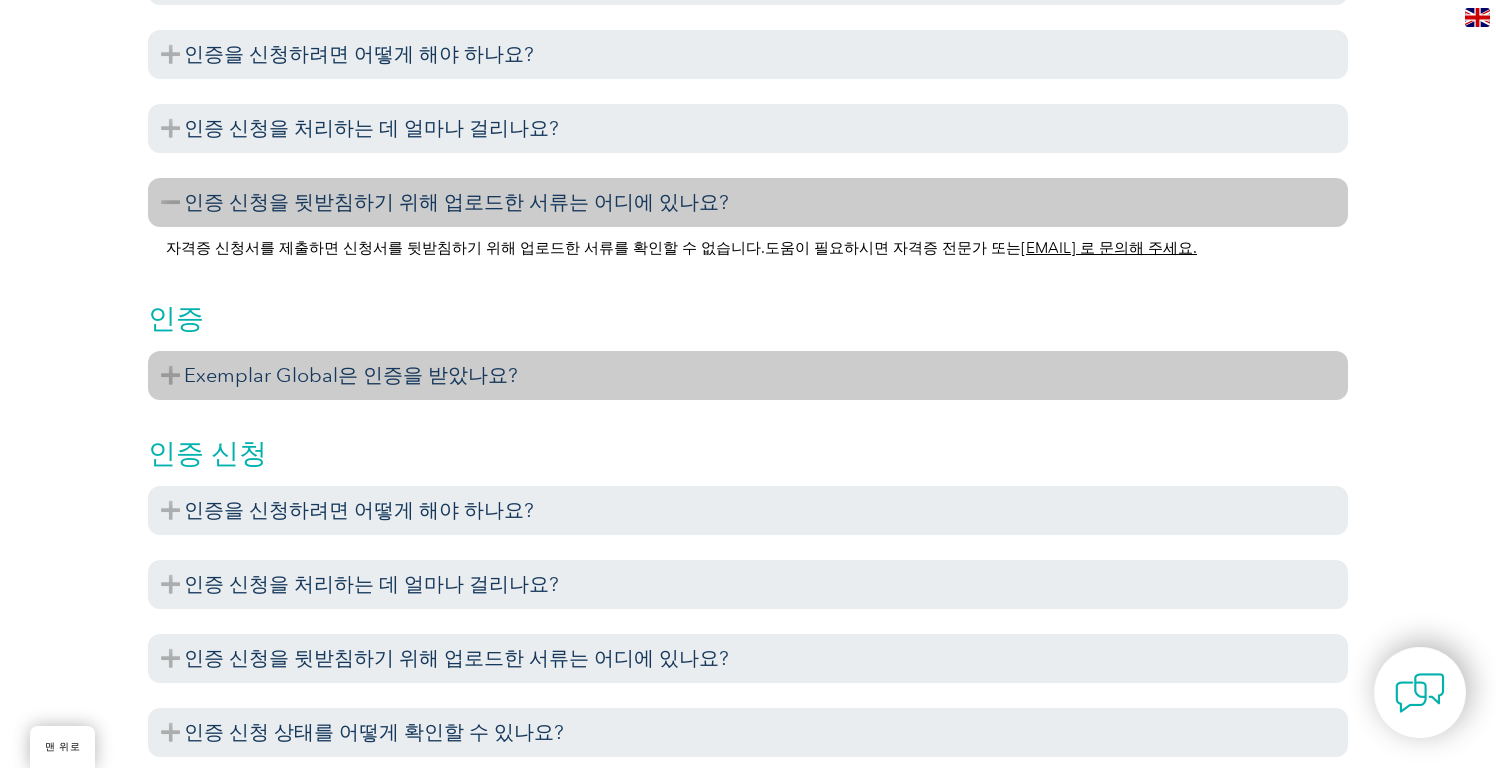 click on "Exemplar Global은 인증을 받았나요?" at bounding box center [351, 375] 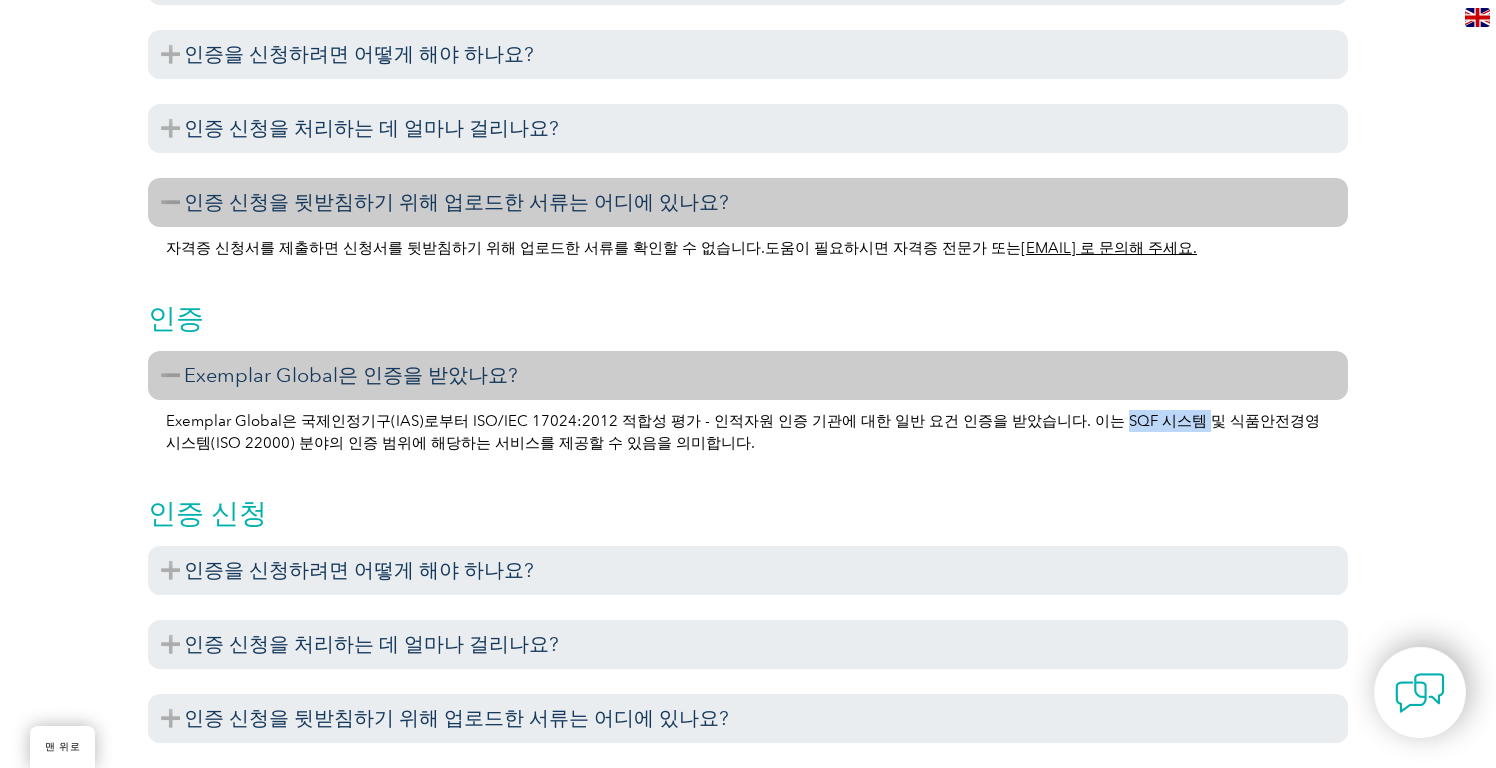 drag, startPoint x: 1035, startPoint y: 419, endPoint x: 1117, endPoint y: 415, distance: 82.0975 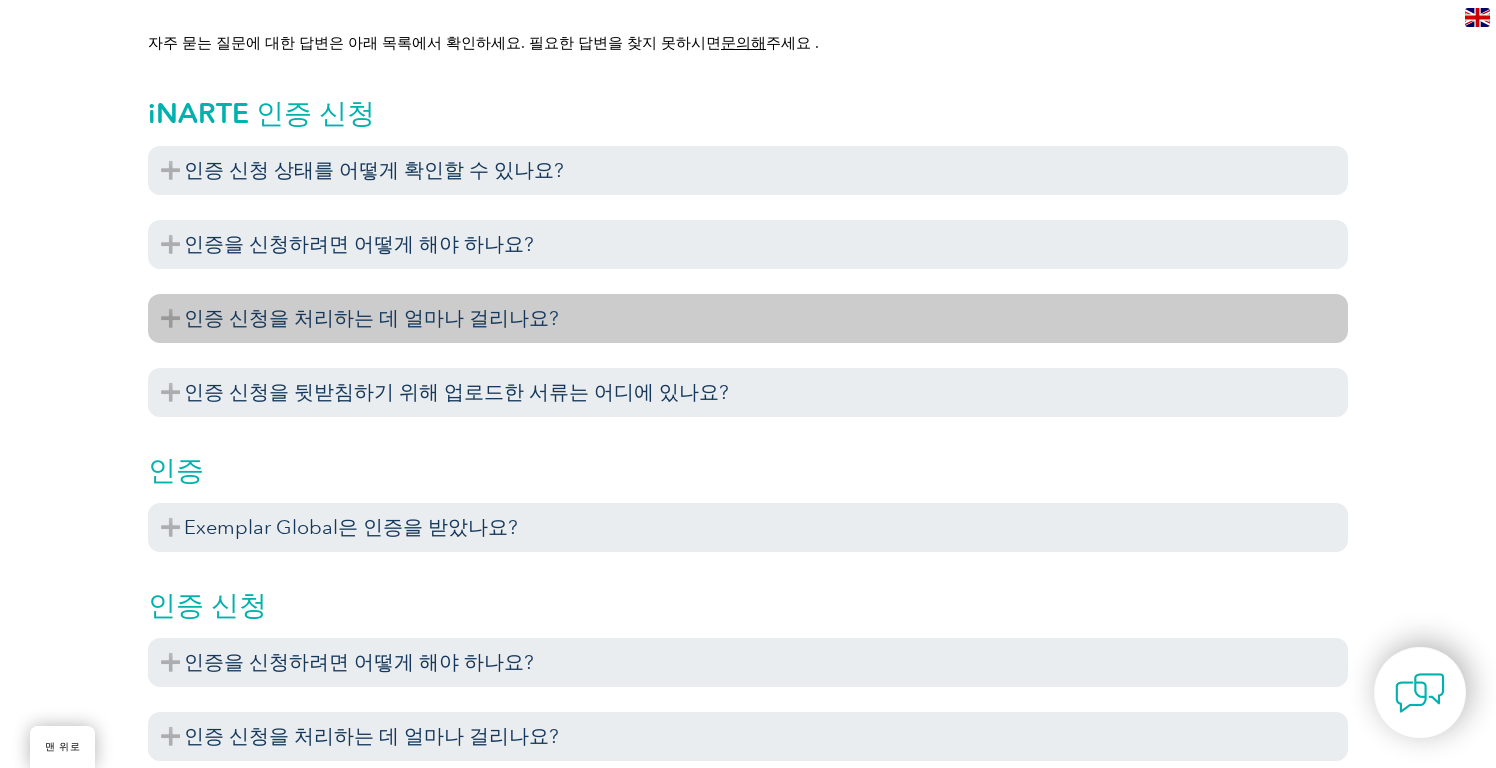 scroll, scrollTop: 594, scrollLeft: 0, axis: vertical 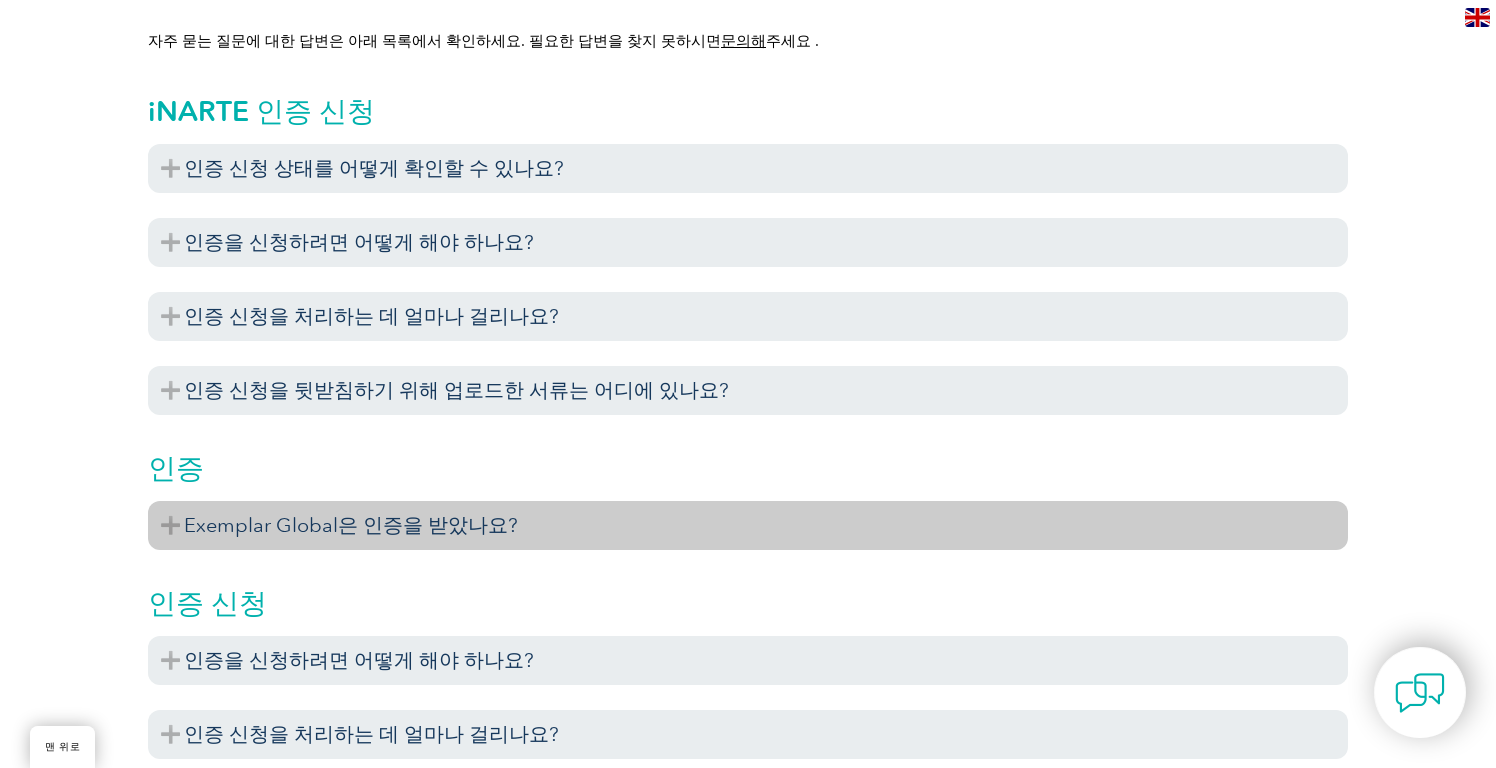 click on "Exemplar Global은 인증을 받았나요?" at bounding box center (351, 525) 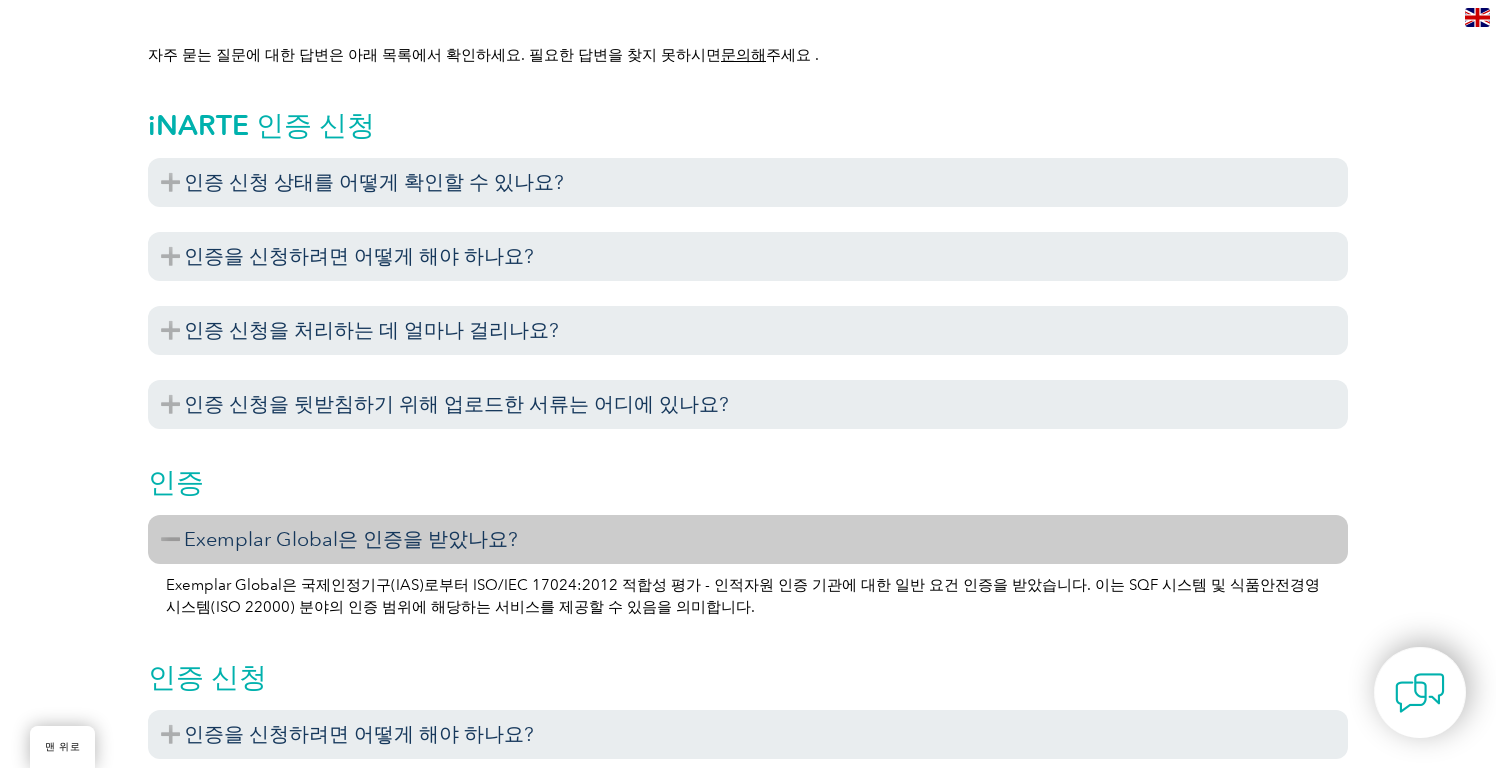 scroll, scrollTop: 578, scrollLeft: 0, axis: vertical 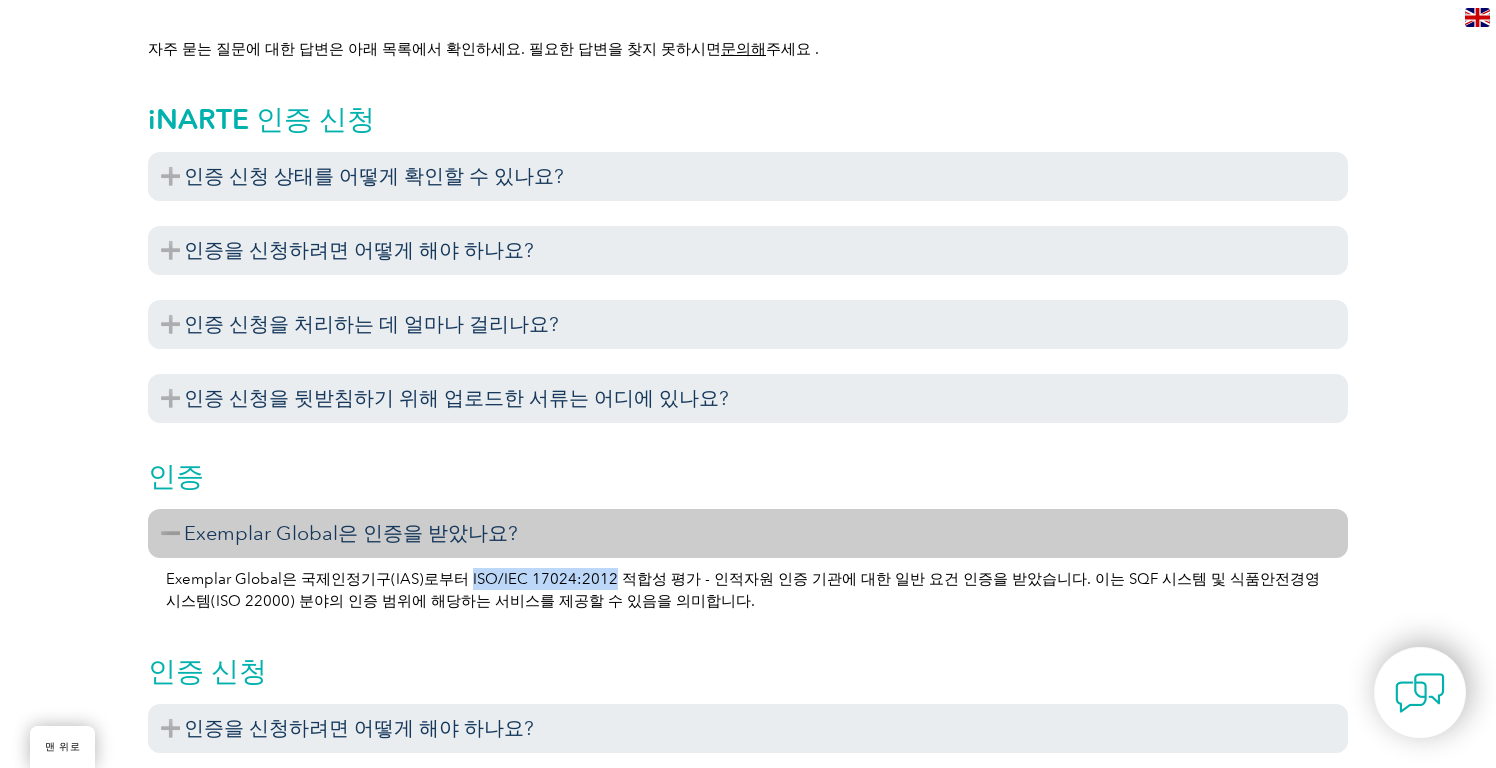 drag, startPoint x: 449, startPoint y: 588, endPoint x: 591, endPoint y: 569, distance: 143.26549 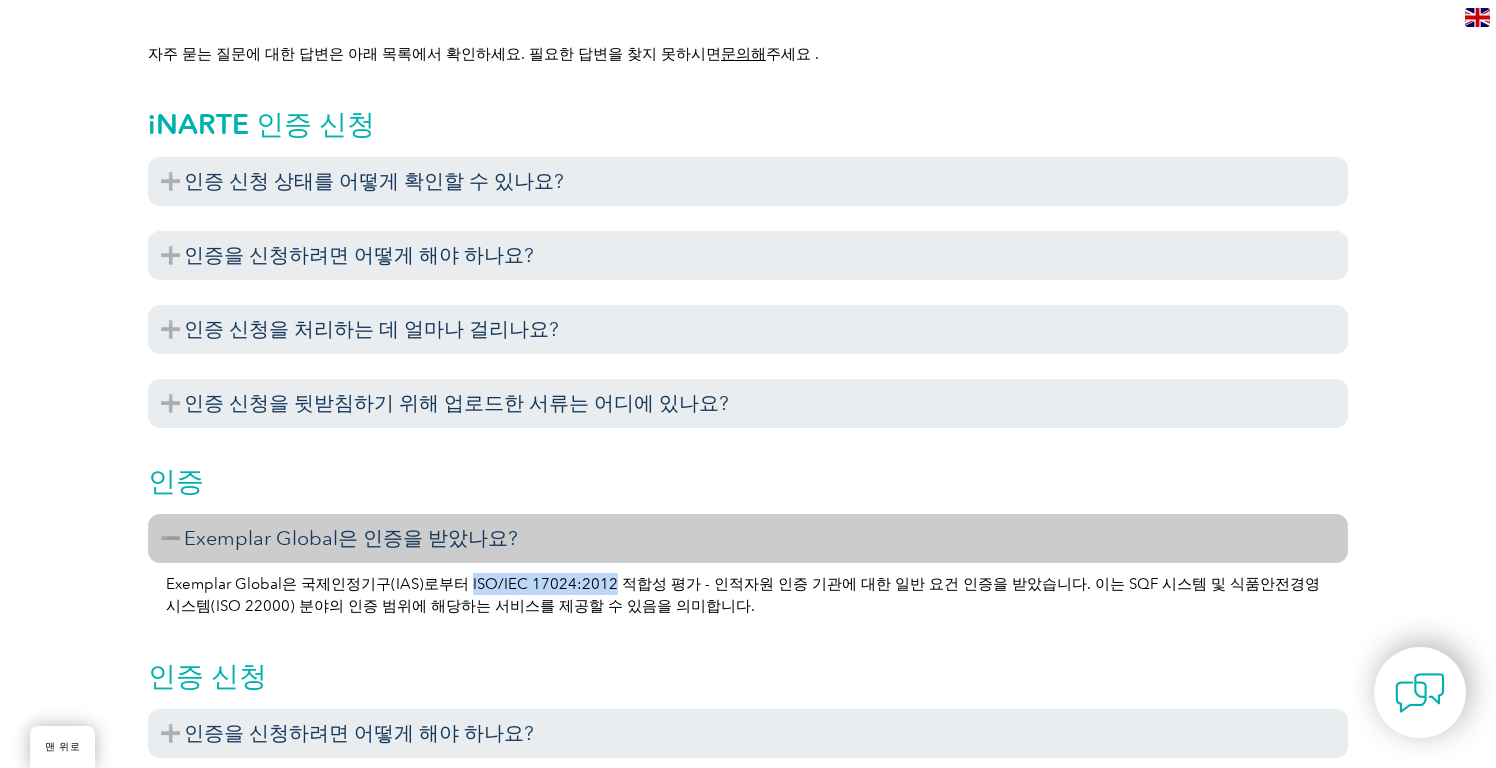 scroll, scrollTop: 580, scrollLeft: 0, axis: vertical 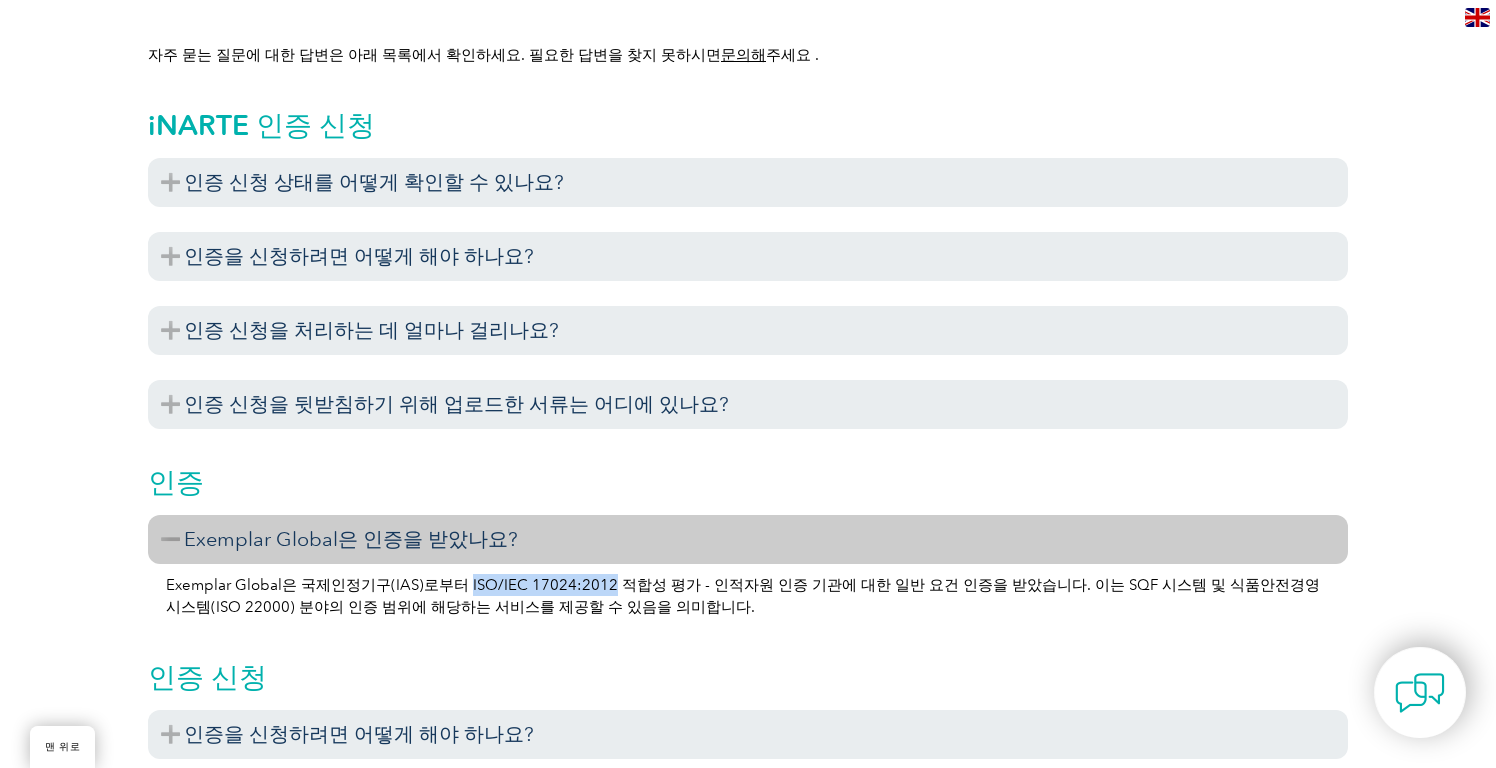 click on "Exemplar Global은 국제인정기구(IAS)로부터 ISO/IEC 17024:2012 적합성 평가 - 인적자원 인증 기관에 대한 일반 요건 인증을 받았습니다. 이는 SQF 시스템 및 식품안전경영시스템(ISO 22000) 분야의 인증 범위에 해당하는 서비스를 제공할 수 있음을 의미합니다." at bounding box center [743, 596] 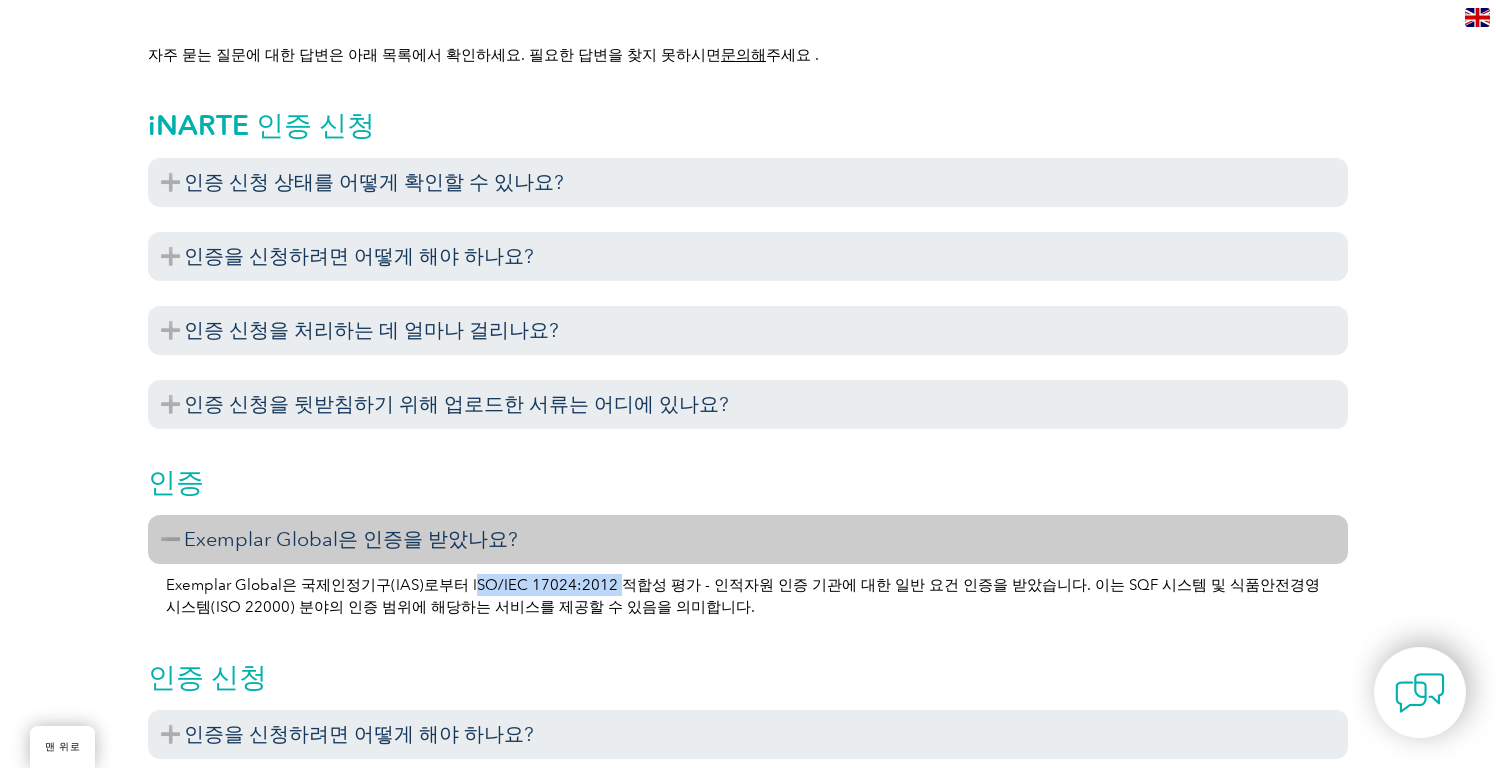 drag, startPoint x: 594, startPoint y: 581, endPoint x: 455, endPoint y: 583, distance: 139.01439 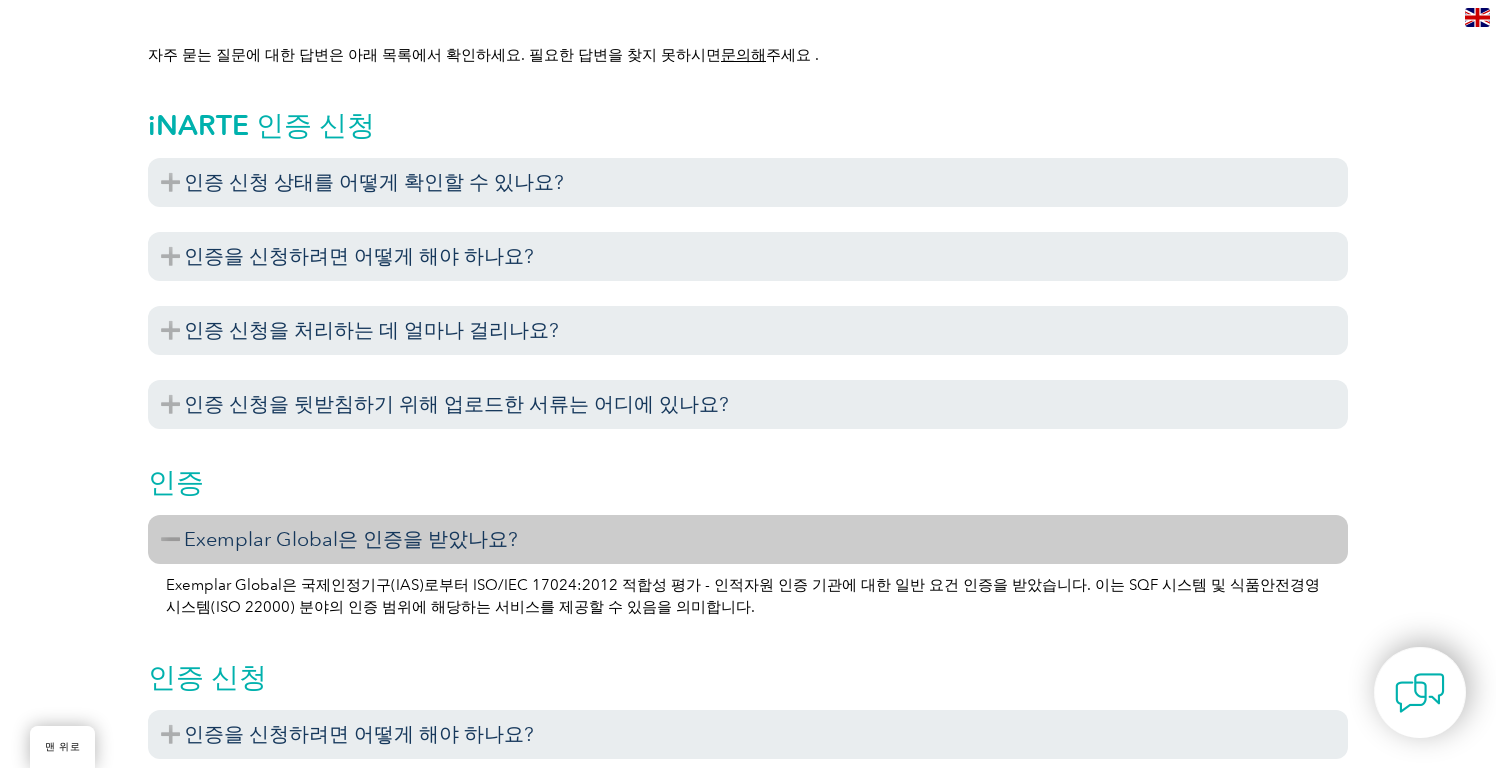 click on "Exemplar Global은 국제인정기구(IAS)로부터 ISO/IEC 17024:2012 적합성 평가 - 인적자원 인증 기관에 대한 일반 요건 인증을 받았습니다. 이는 SQF 시스템 및 식품안전경영시스템(ISO 22000) 분야의 인증 범위에 해당하는 서비스를 제공할 수 있음을 의미합니다." at bounding box center [743, 596] 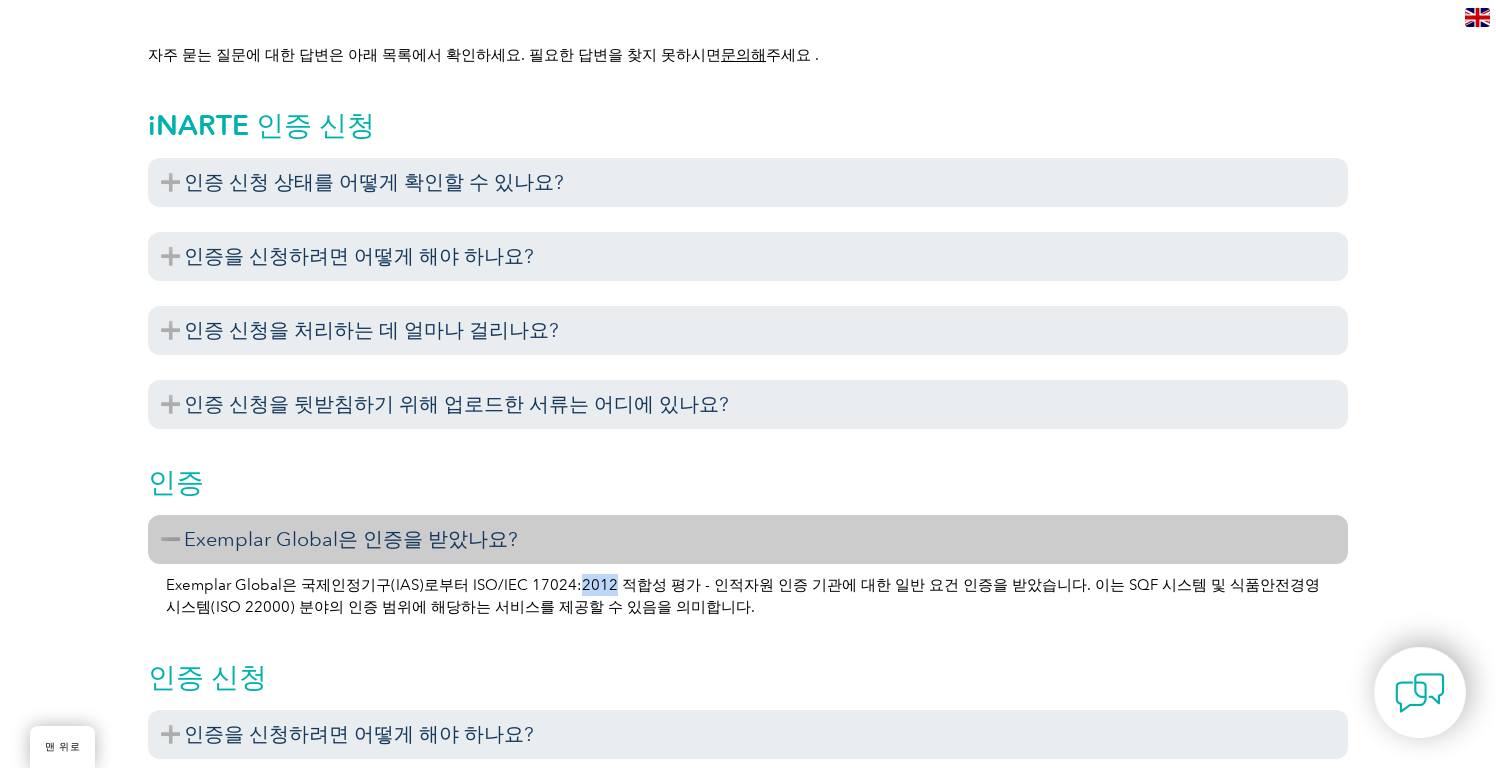 click on "Exemplar Global은 국제인정기구(IAS)로부터 ISO/IEC 17024:2012 적합성 평가 - 인적자원 인증 기관에 대한 일반 요건 인증을 받았습니다. 이는 SQF 시스템 및 식품안전경영시스템(ISO 22000) 분야의 인증 범위에 해당하는 서비스를 제공할 수 있음을 의미합니다." at bounding box center [743, 596] 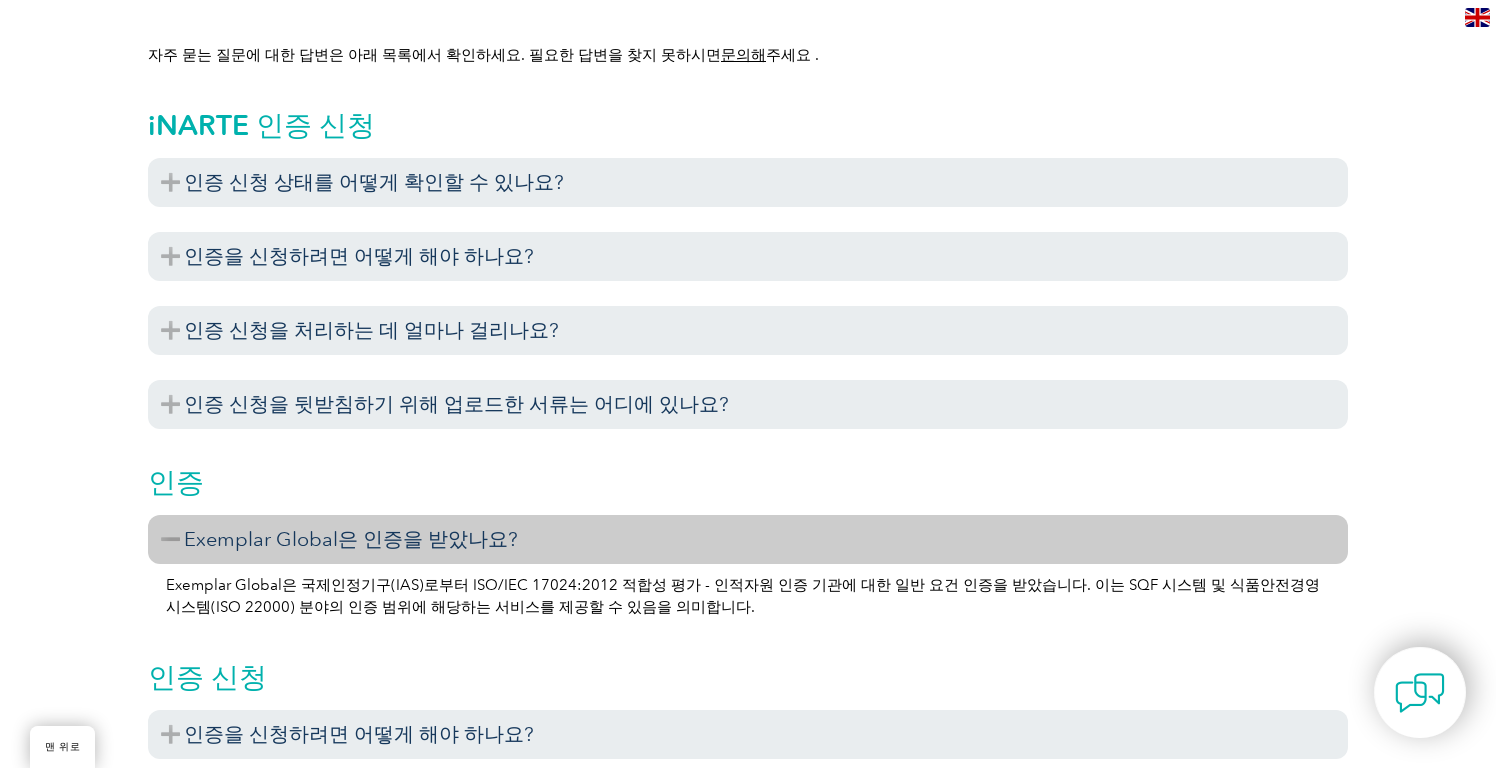 click on "Exemplar Global은 국제인정기구(IAS)로부터 ISO/IEC 17024:2012 적합성 평가 - 인적자원 인증 기관에 대한 일반 요건 인증을 받았습니다. 이는 SQF 시스템 및 식품안전경영시스템(ISO 22000) 분야의 인증 범위에 해당하는 서비스를 제공할 수 있음을 의미합니다." at bounding box center [743, 596] 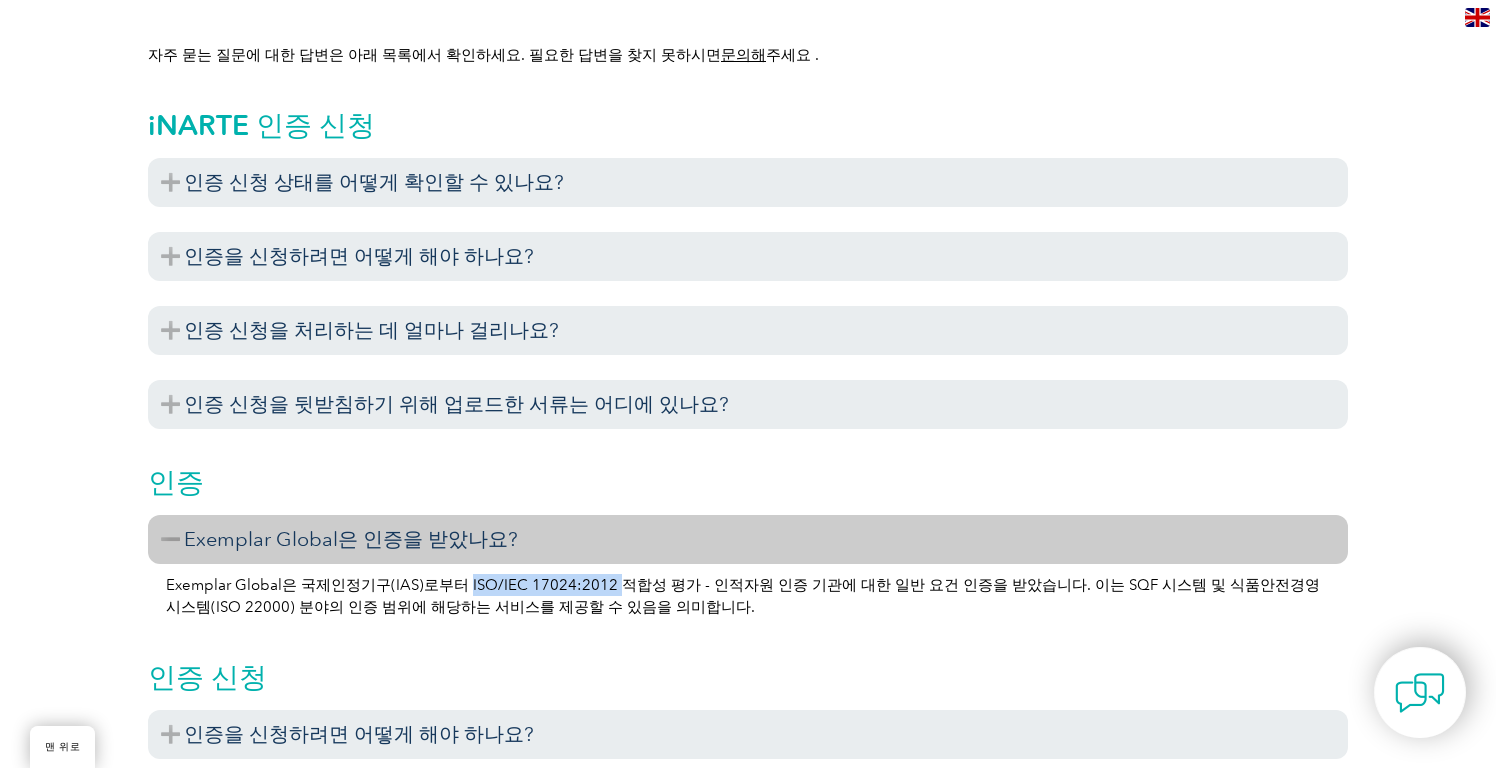drag, startPoint x: 594, startPoint y: 582, endPoint x: 442, endPoint y: 568, distance: 152.64337 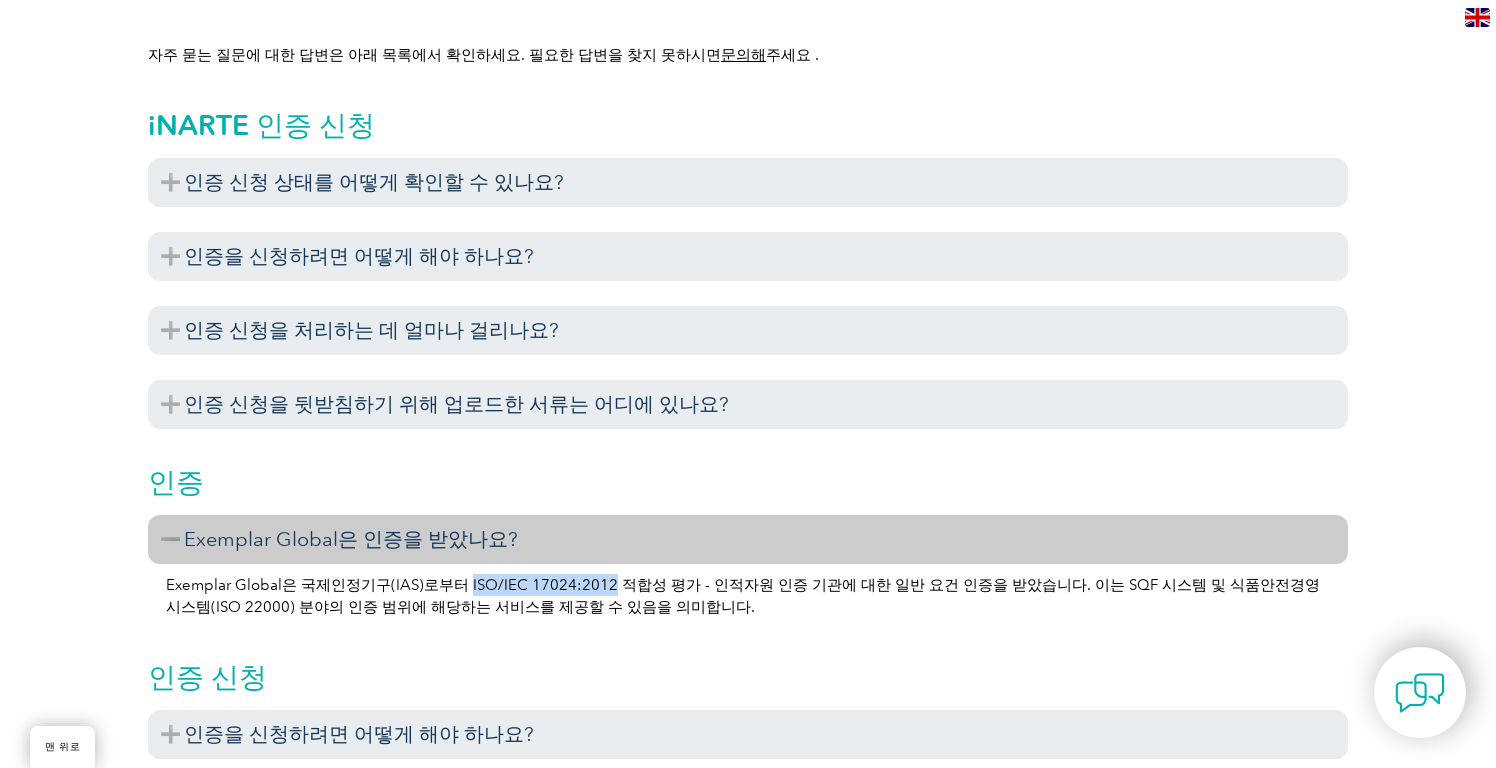 drag, startPoint x: 589, startPoint y: 583, endPoint x: 449, endPoint y: 579, distance: 140.05713 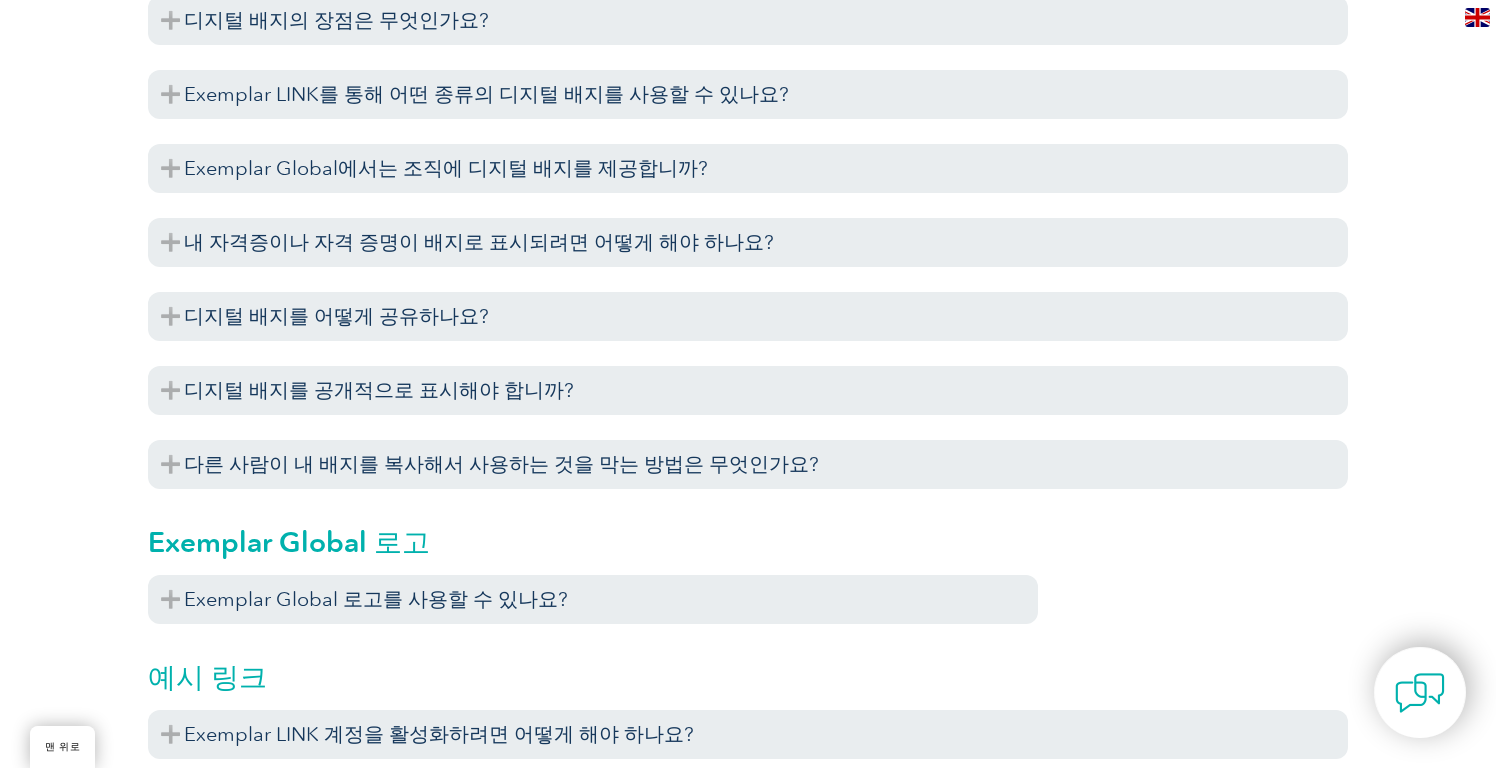 scroll, scrollTop: 2208, scrollLeft: 0, axis: vertical 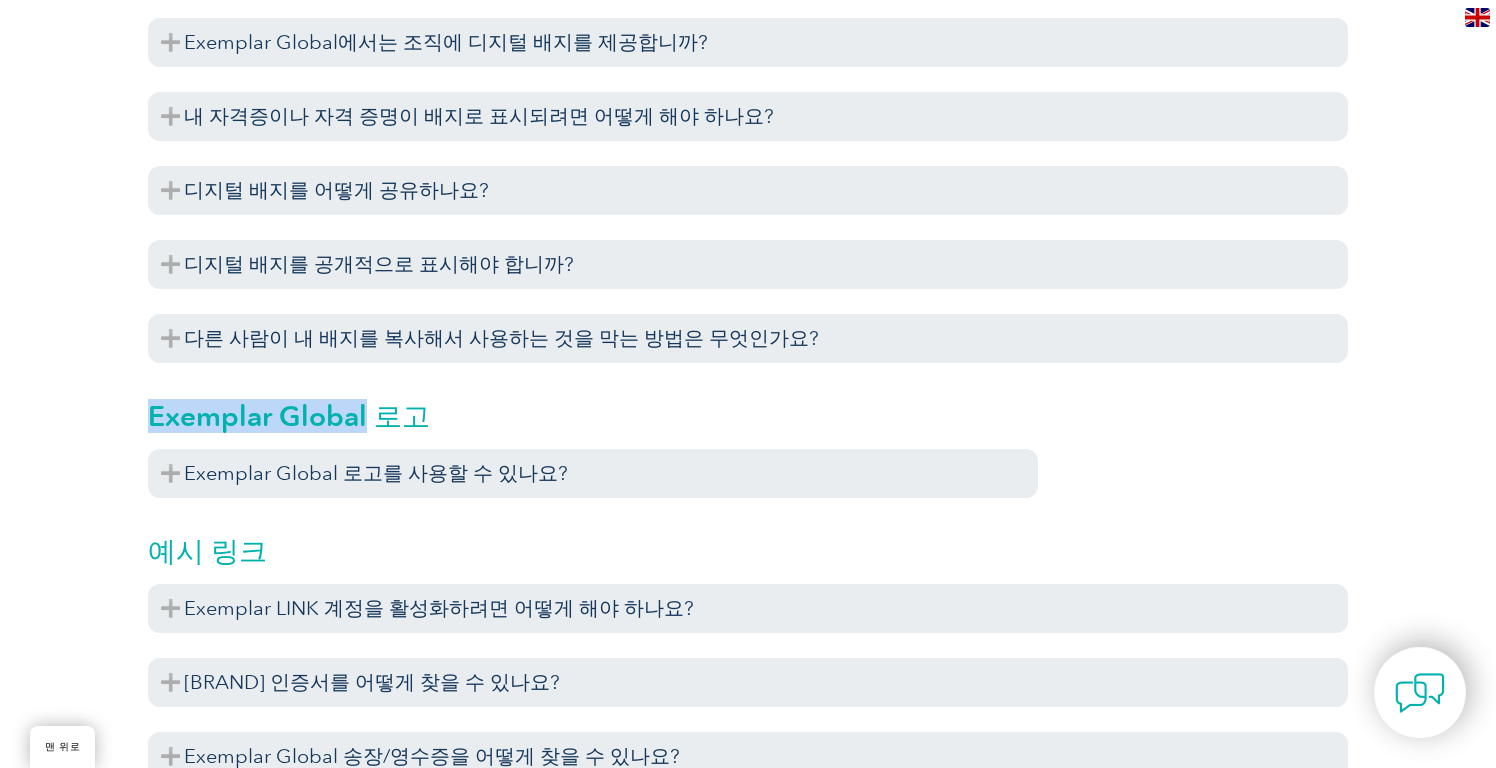 drag, startPoint x: 369, startPoint y: 412, endPoint x: 152, endPoint y: 423, distance: 217.27863 